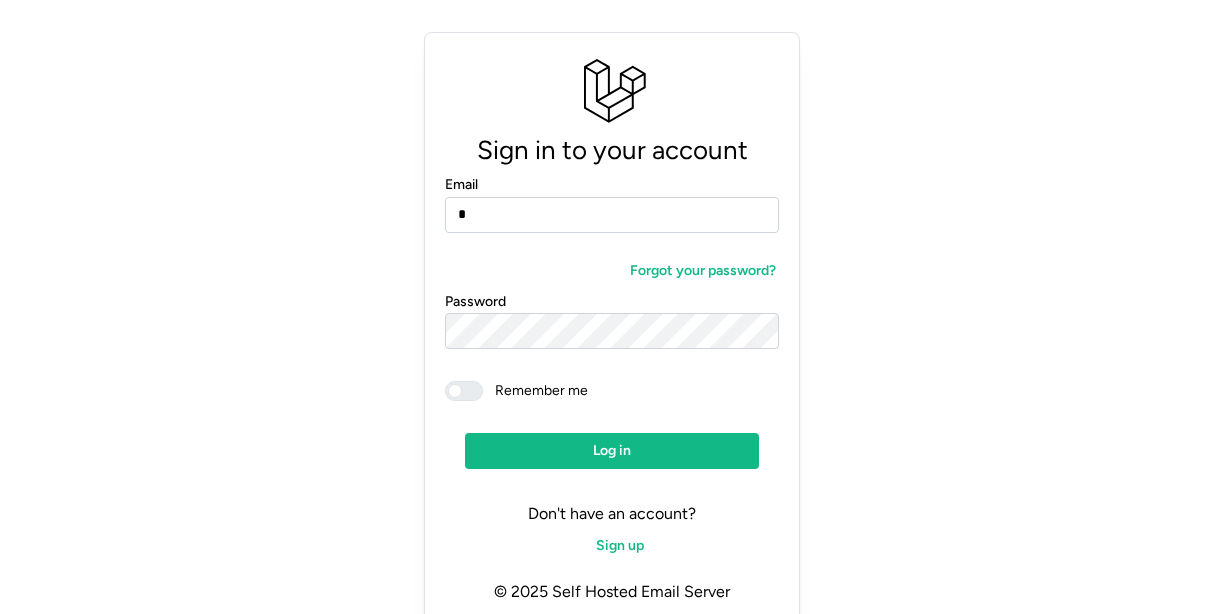 scroll, scrollTop: 0, scrollLeft: 0, axis: both 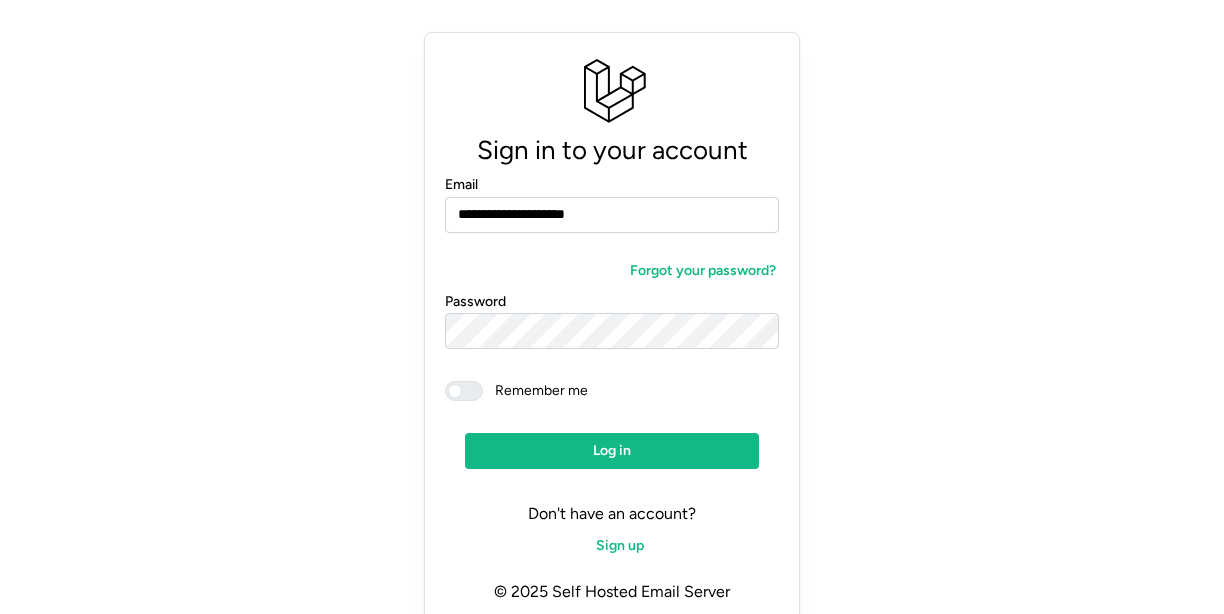 type on "**********" 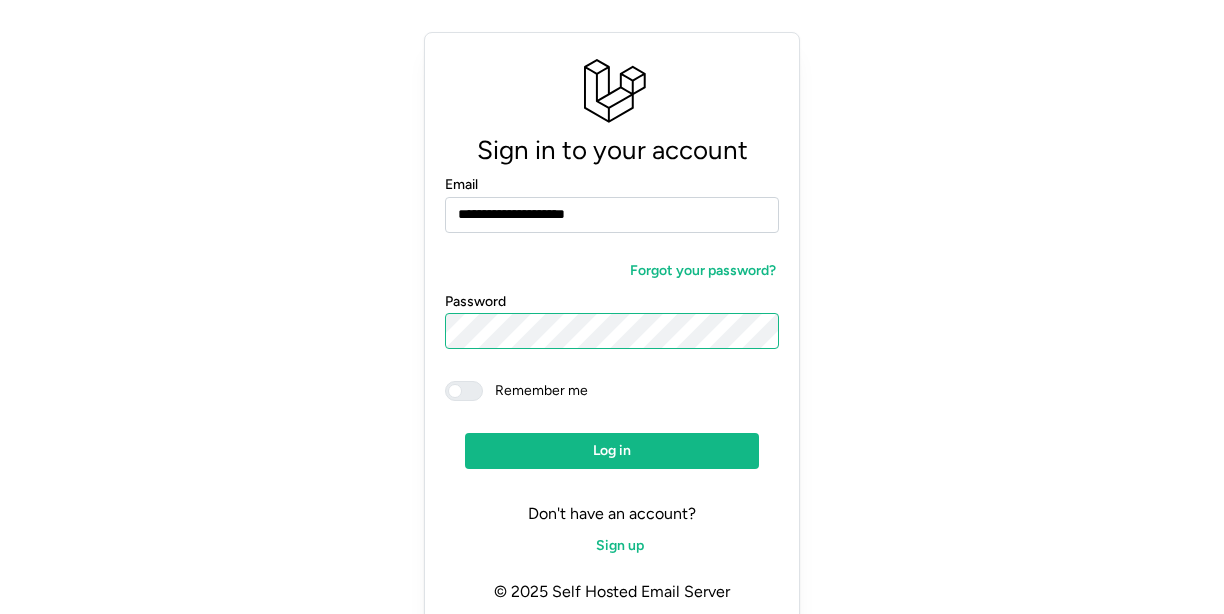 click on "Log in" 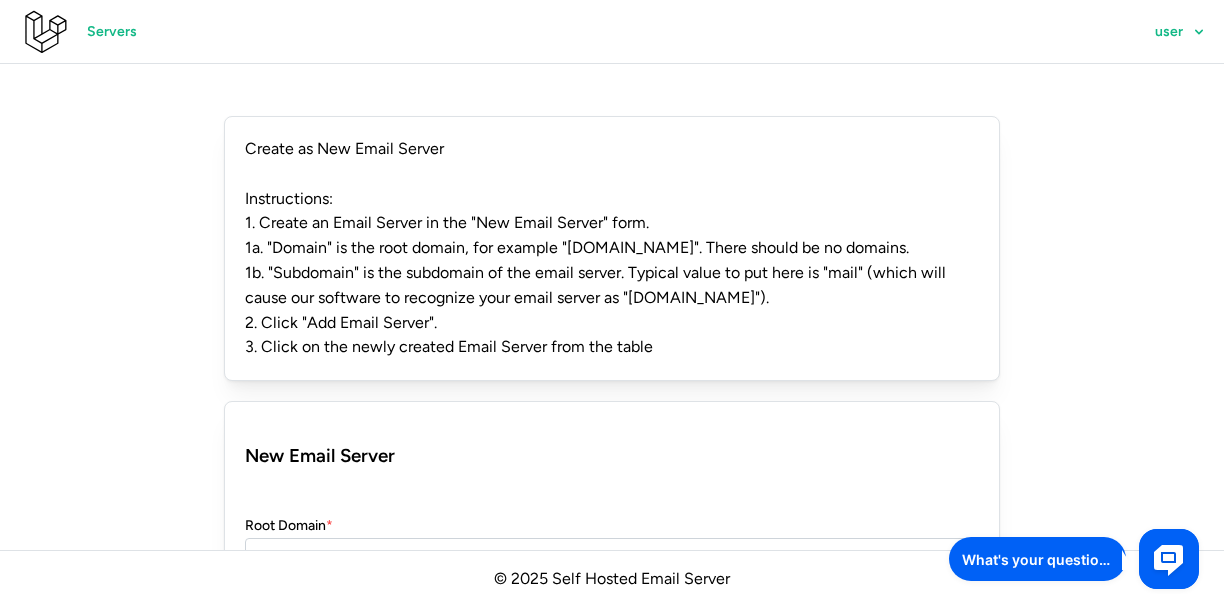 scroll, scrollTop: 0, scrollLeft: 0, axis: both 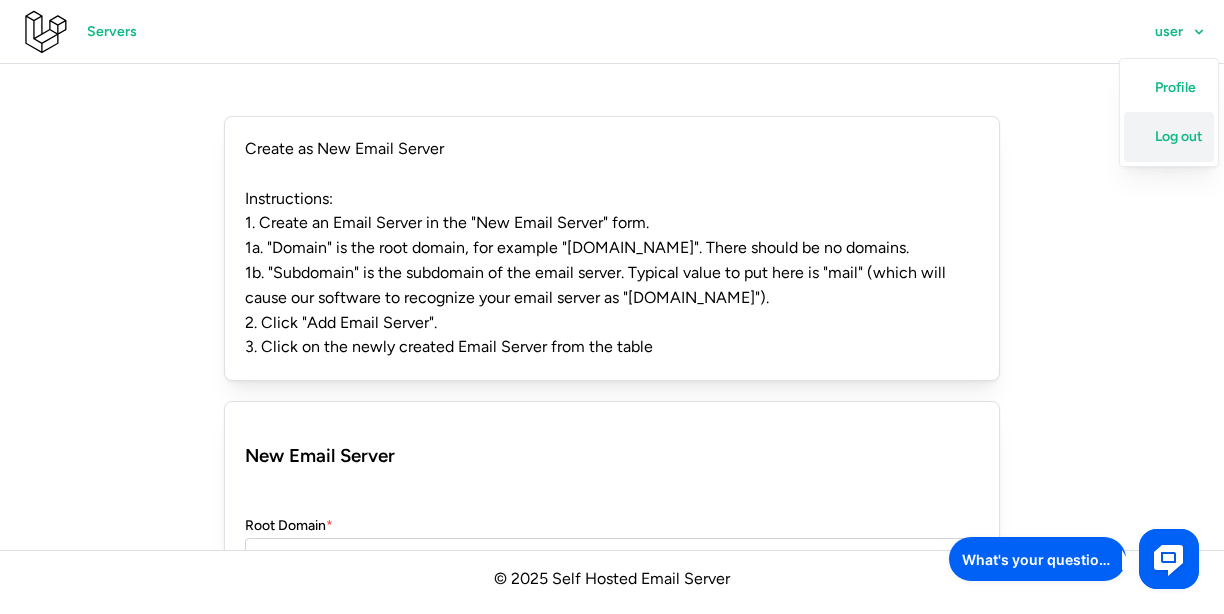 click on "Log out" at bounding box center (1179, 137) 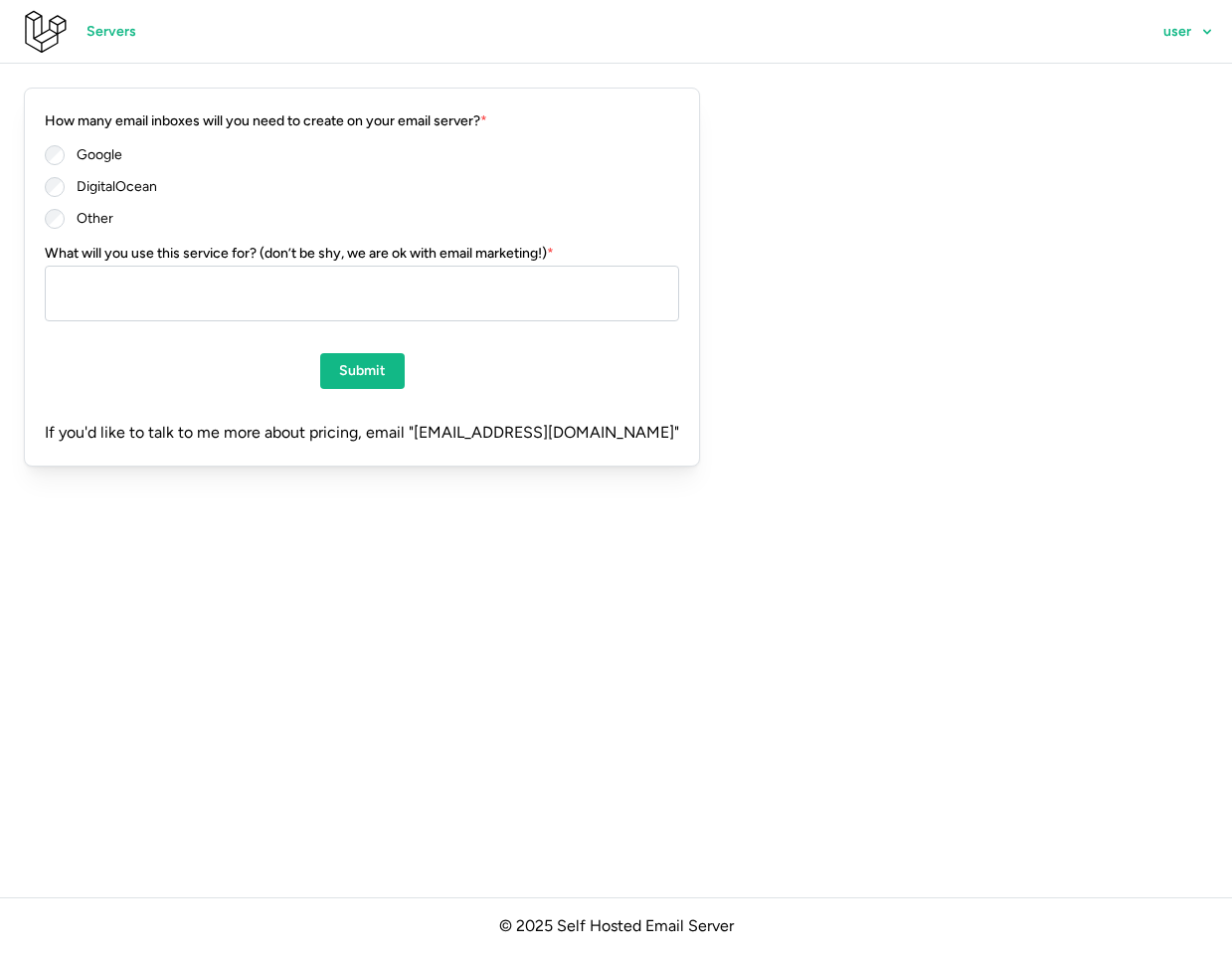 scroll, scrollTop: 0, scrollLeft: 0, axis: both 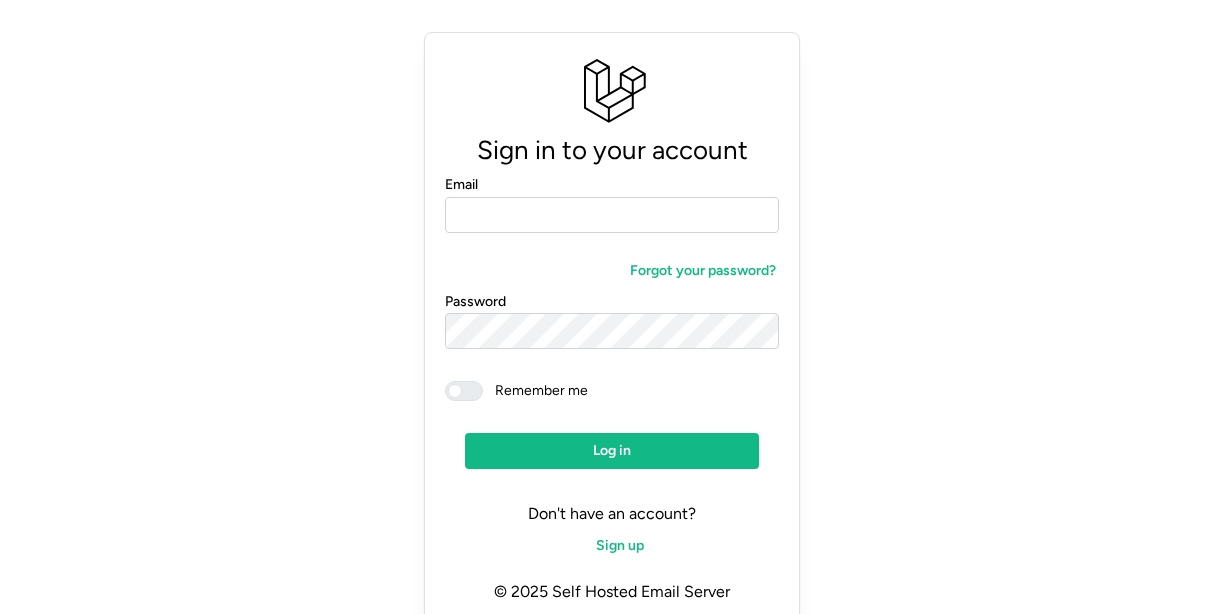 click on "Sign up" 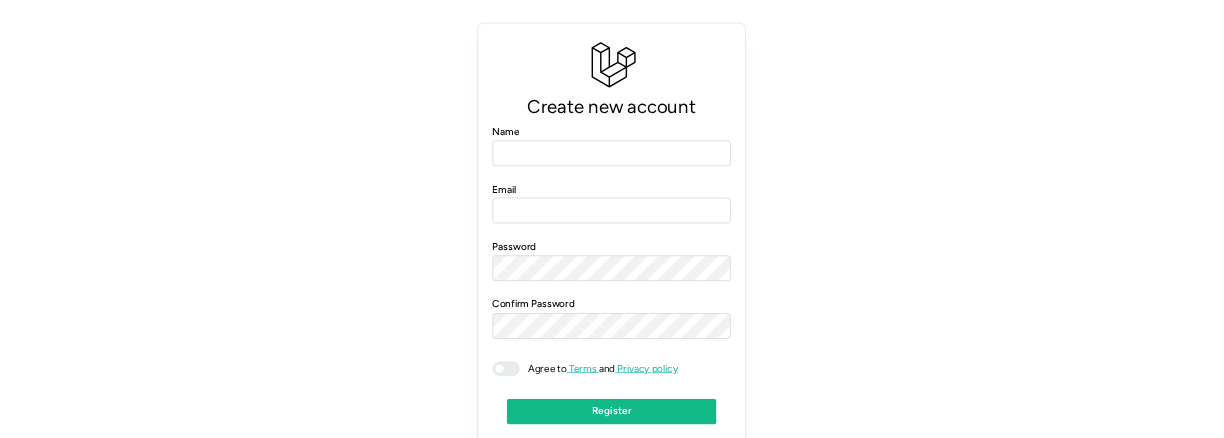 scroll, scrollTop: 0, scrollLeft: 0, axis: both 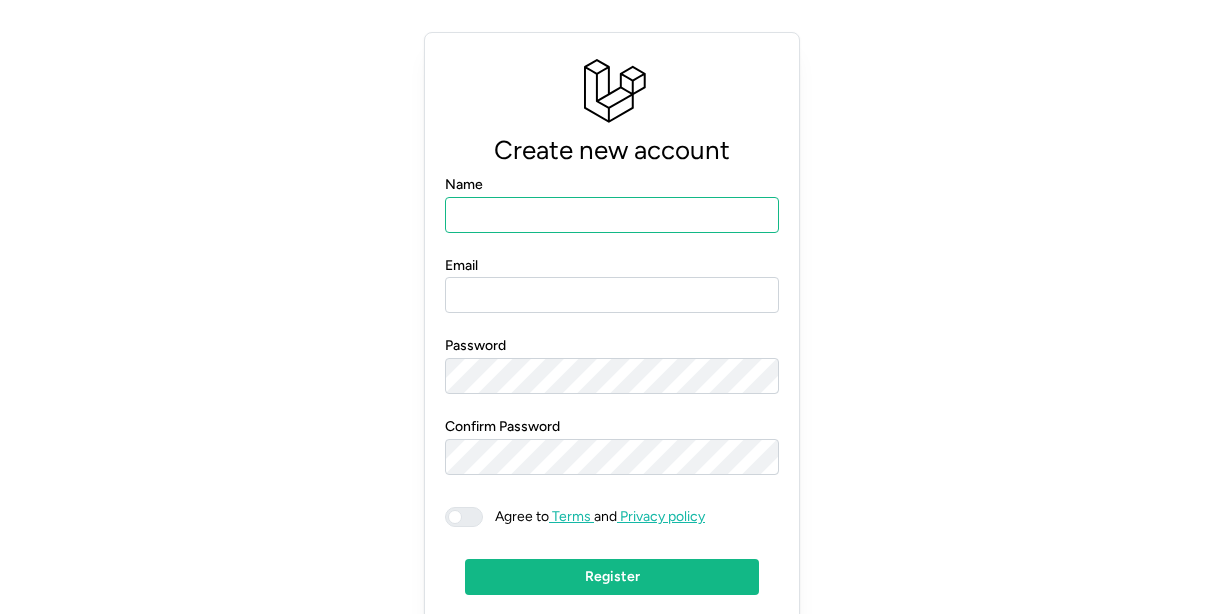 click on "Name" 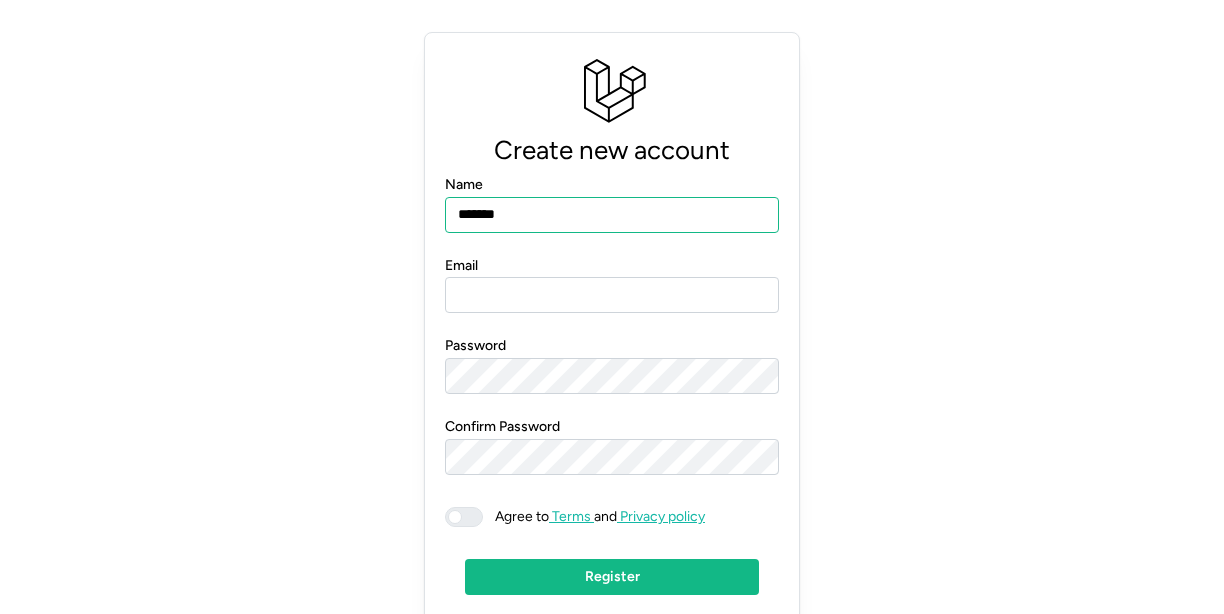 type on "*******" 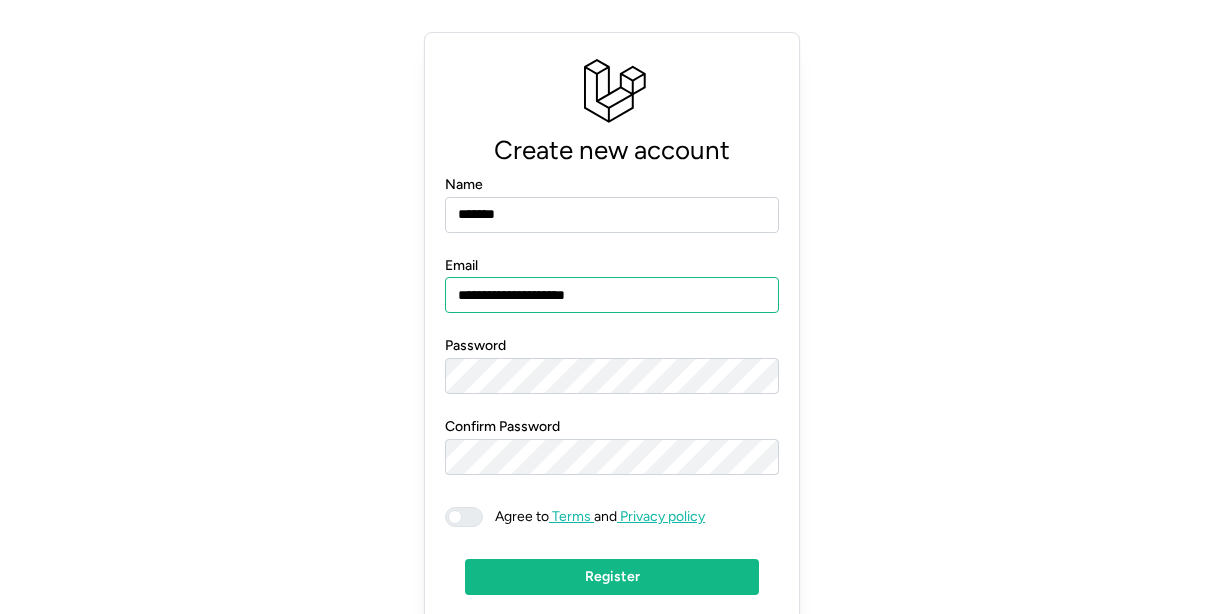 type on "**********" 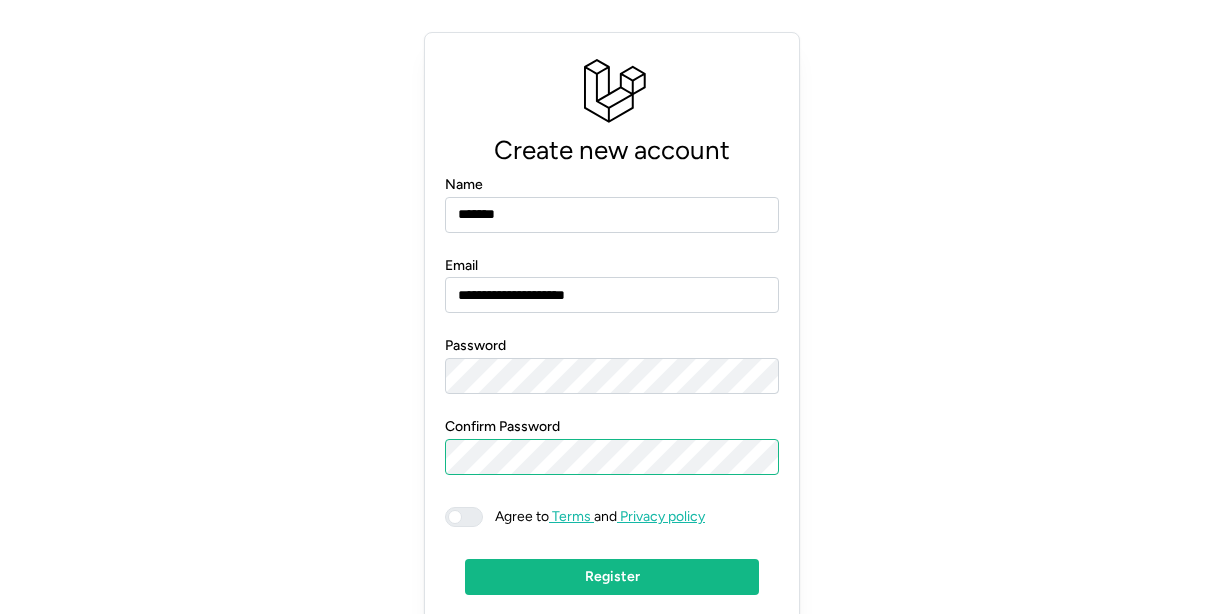 click on "Register" 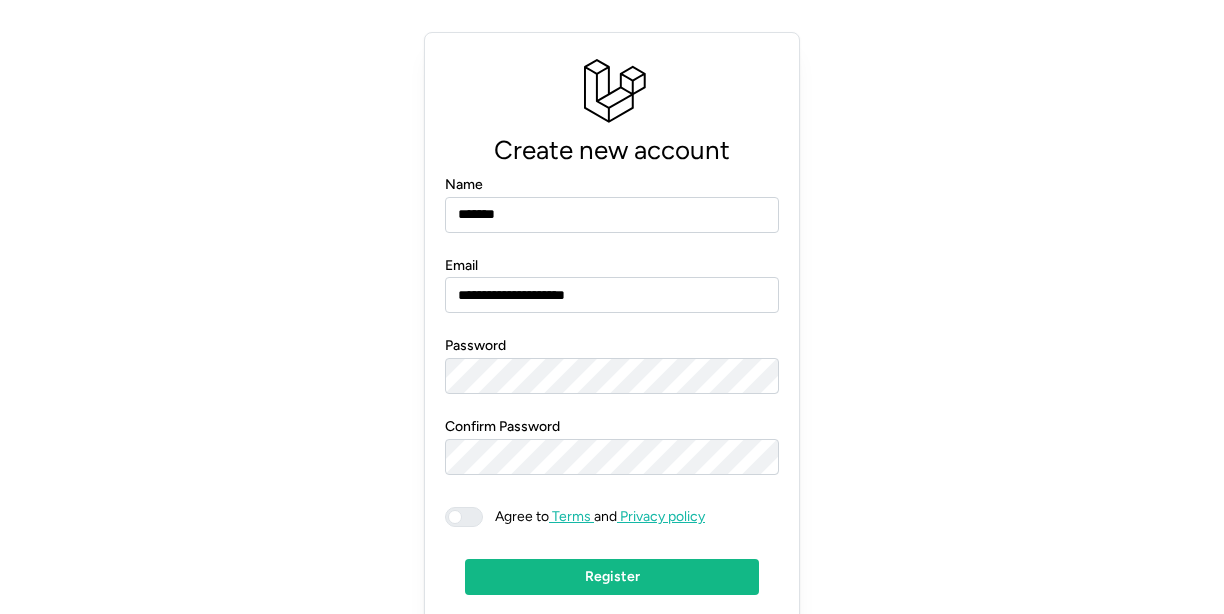 click on "Register" 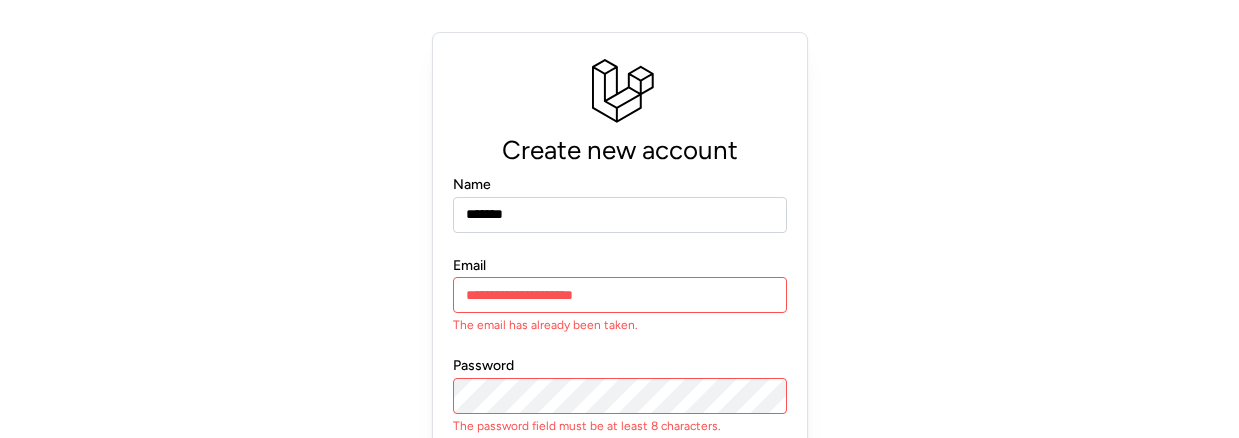 scroll, scrollTop: 240, scrollLeft: 0, axis: vertical 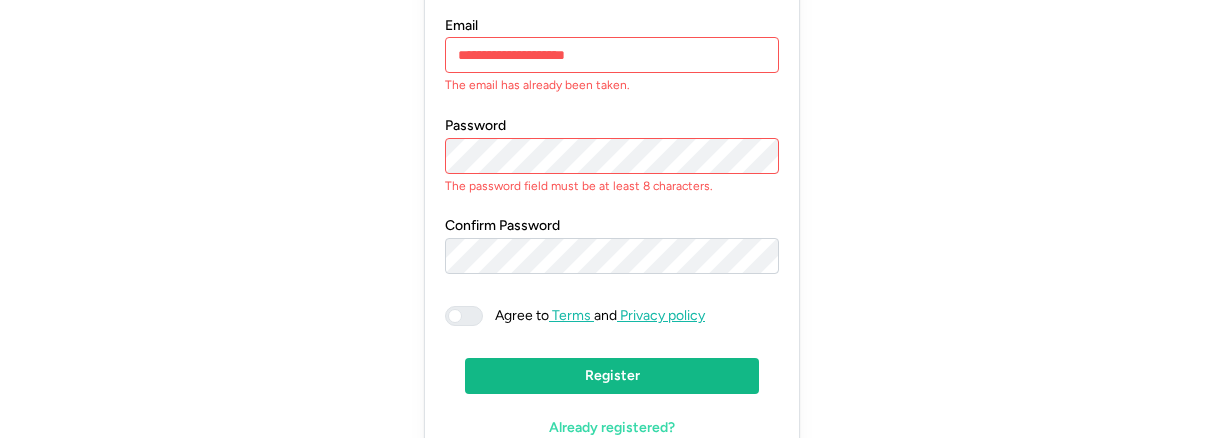 click on "Password The password field must be at least 8 characters." 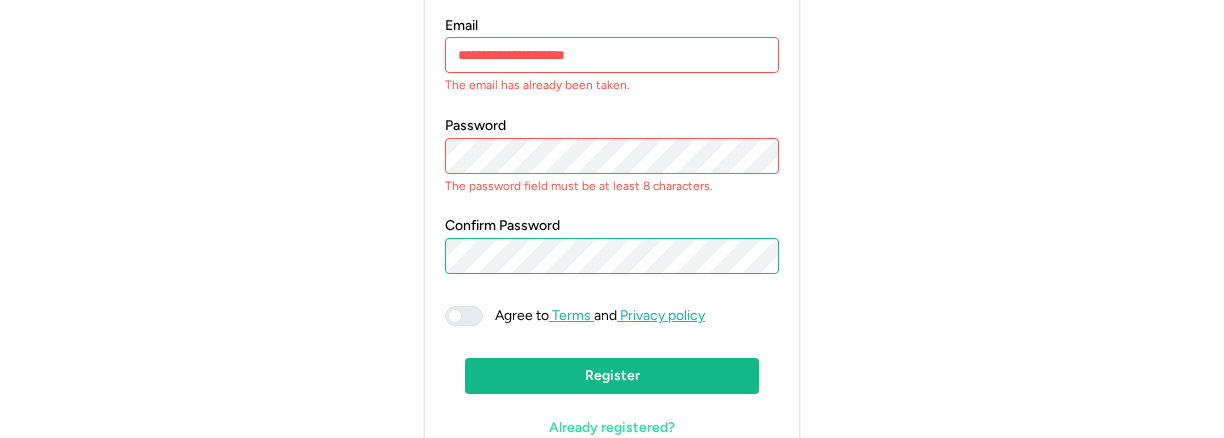 click on "Register" 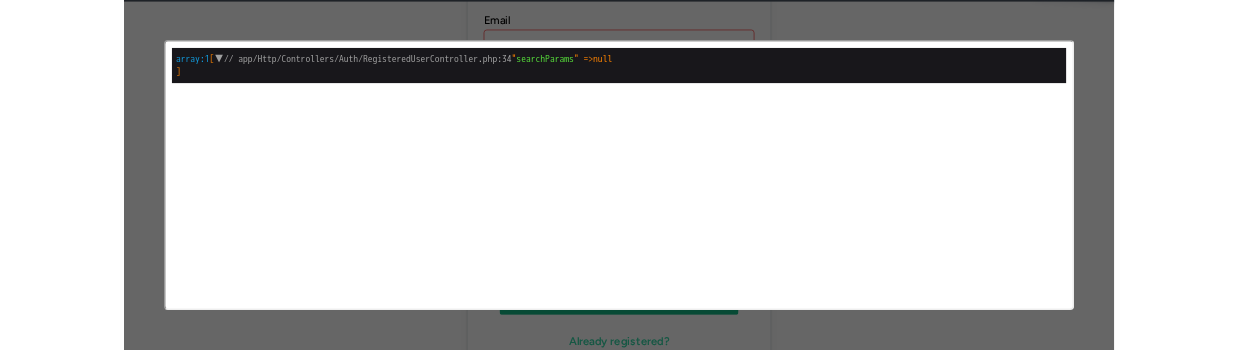 scroll, scrollTop: 0, scrollLeft: 0, axis: both 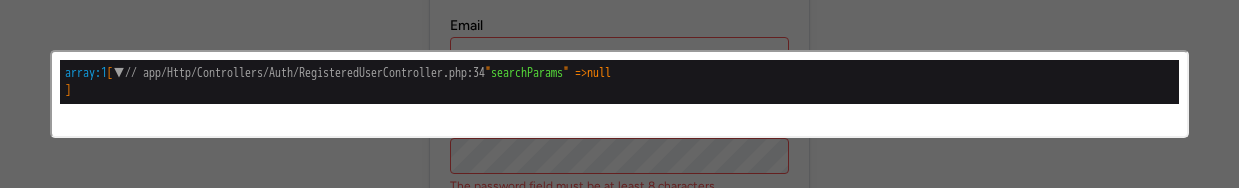 click at bounding box center (619, 94) 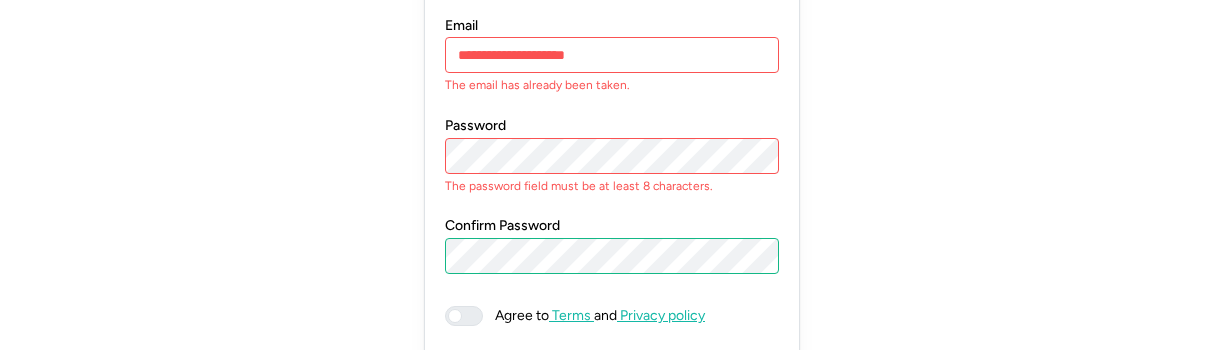 click on "Register" 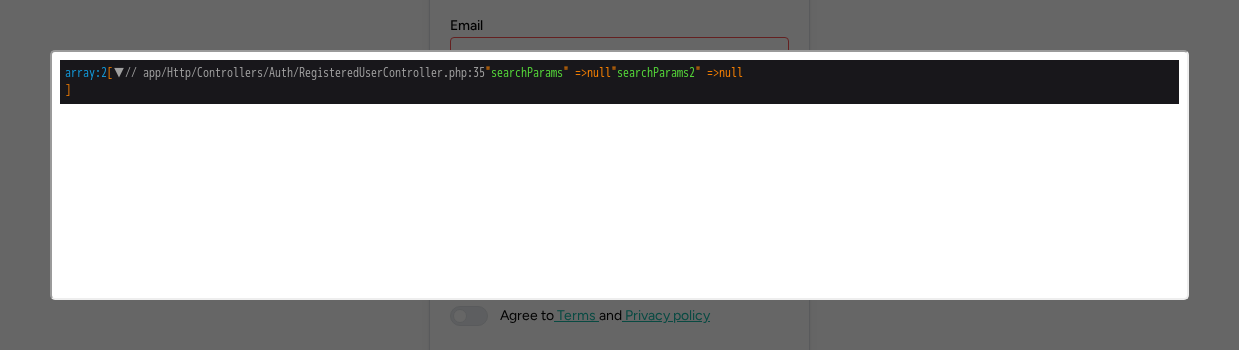 scroll, scrollTop: 0, scrollLeft: 0, axis: both 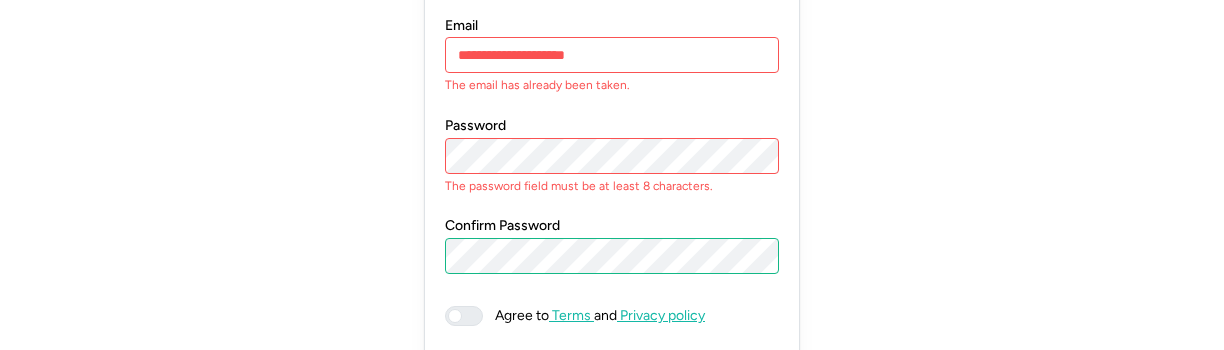 click on "Register" 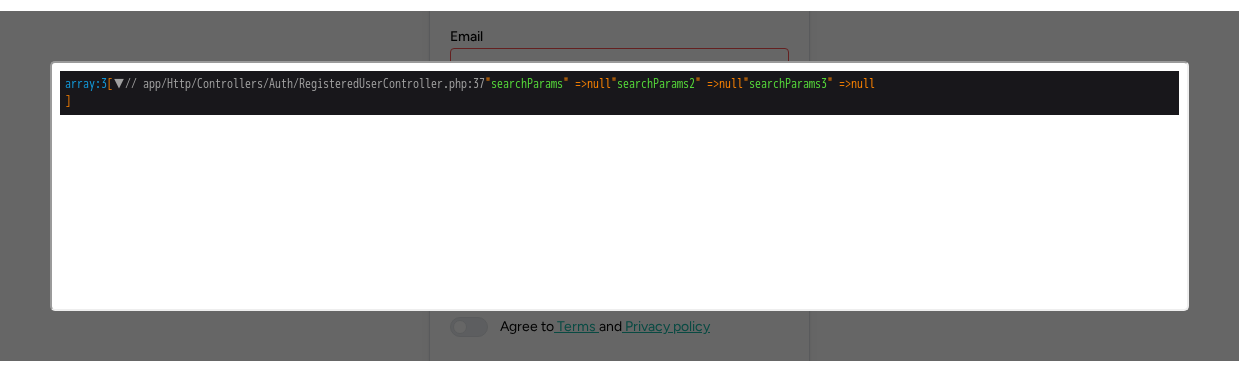 scroll, scrollTop: 0, scrollLeft: 0, axis: both 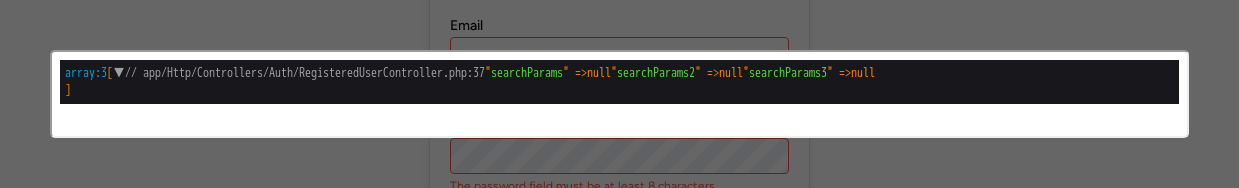 click at bounding box center (619, 94) 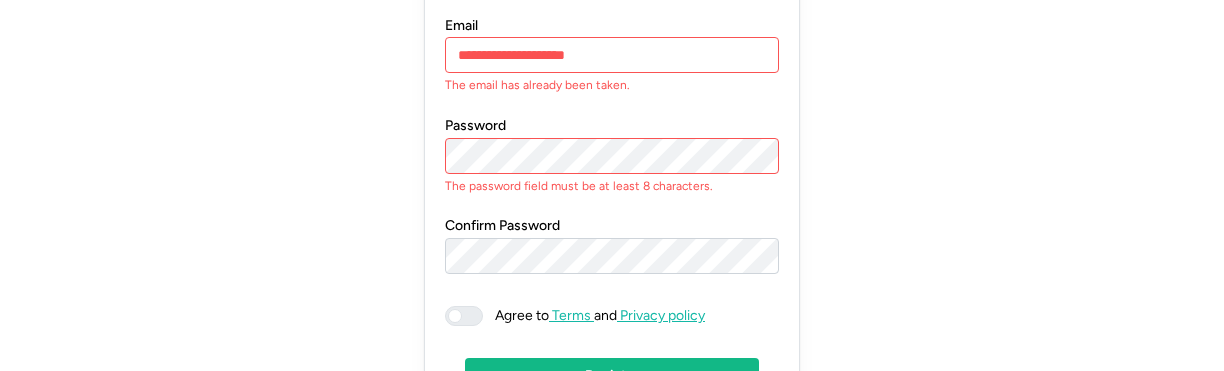 click on "Password The password field must be at least 8 characters." 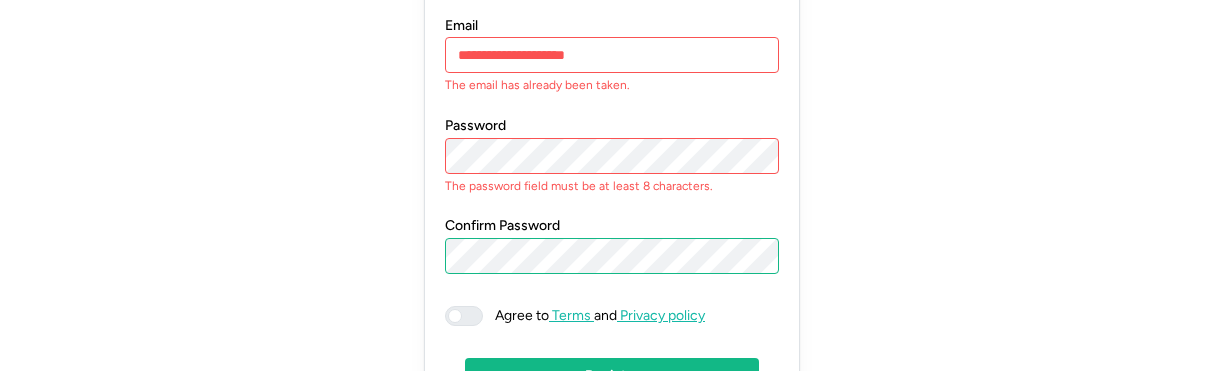 click on "Register" 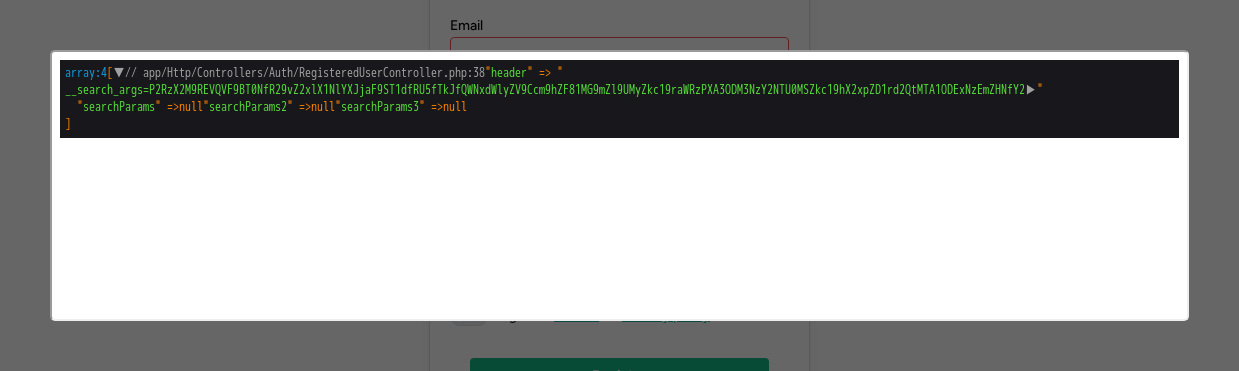 scroll, scrollTop: 0, scrollLeft: 0, axis: both 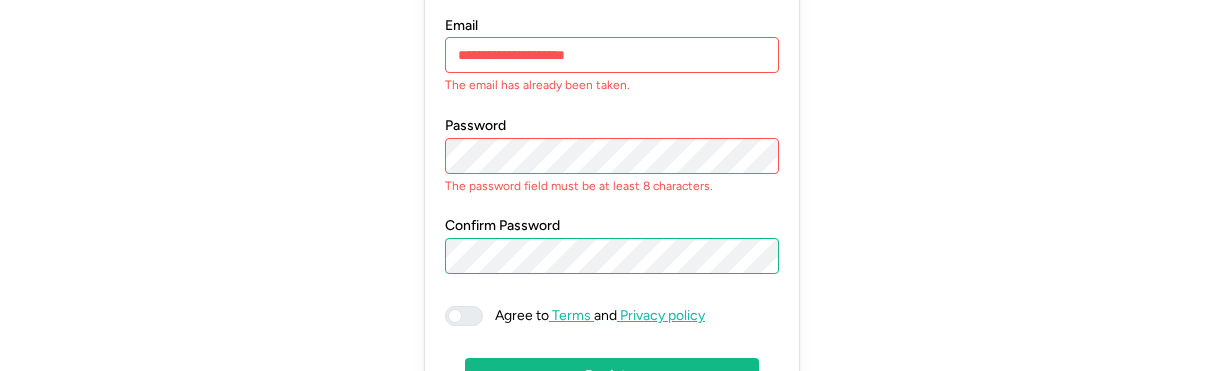click on "Register" 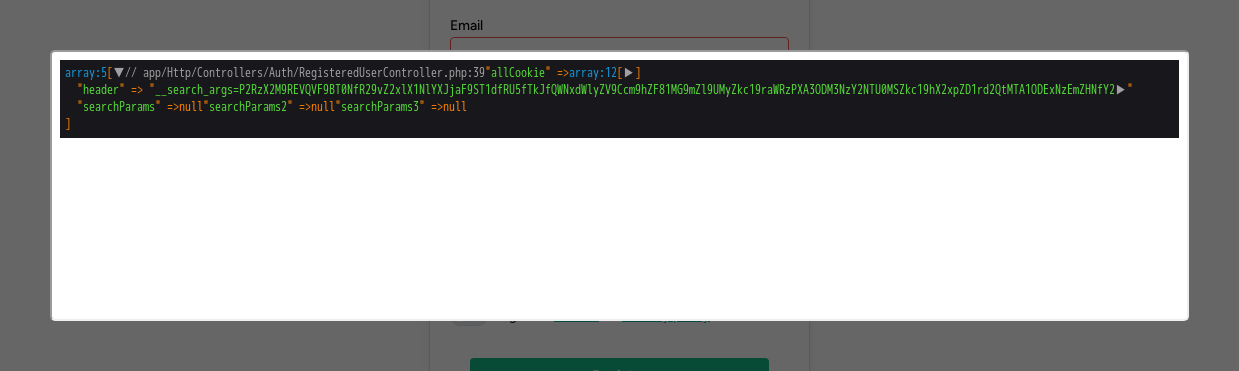scroll, scrollTop: 0, scrollLeft: 0, axis: both 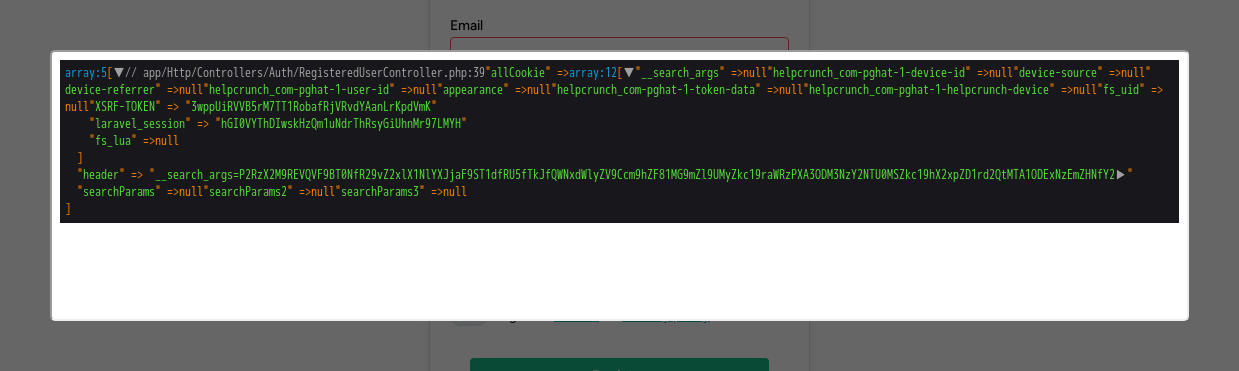 click at bounding box center (619, 185) 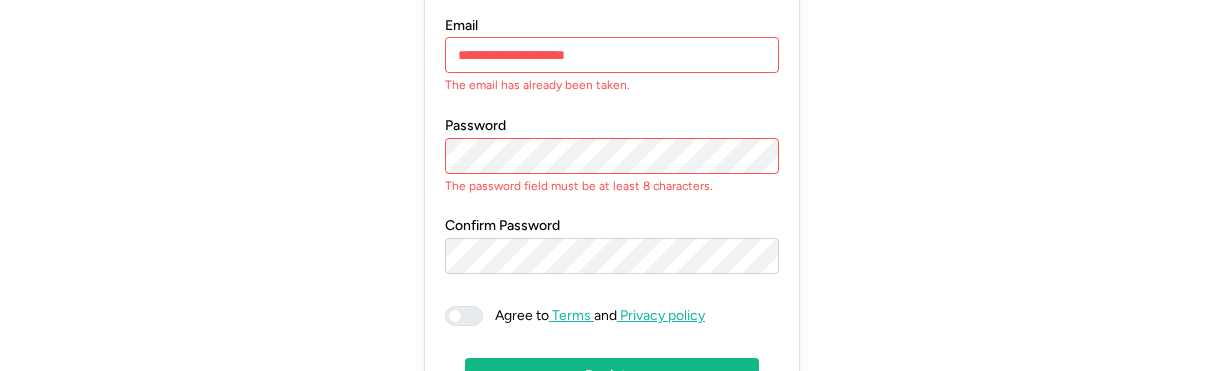 click on "Password The password field must be at least 8 characters." 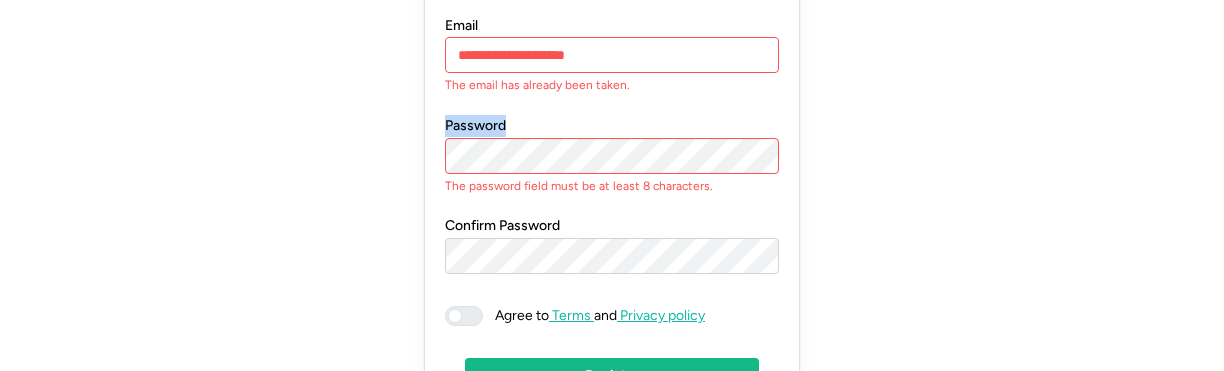 click on "Password The password field must be at least 8 characters." 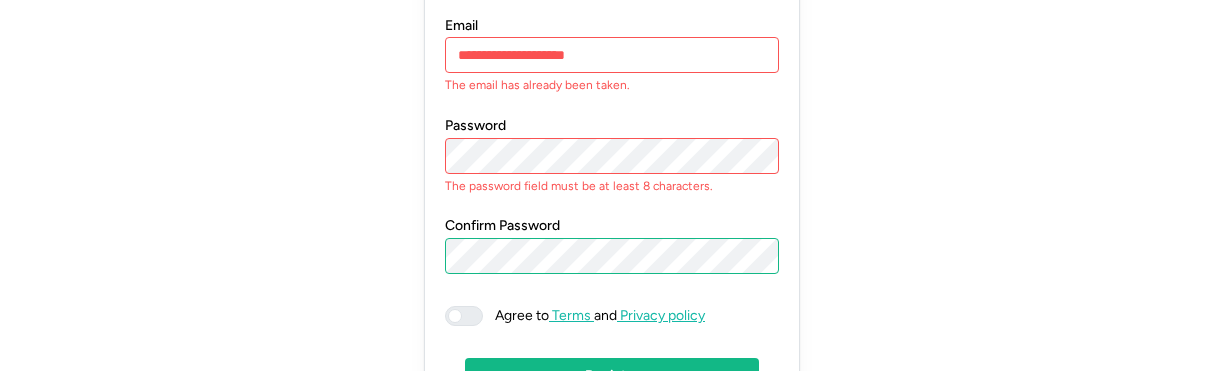 click on "Register" 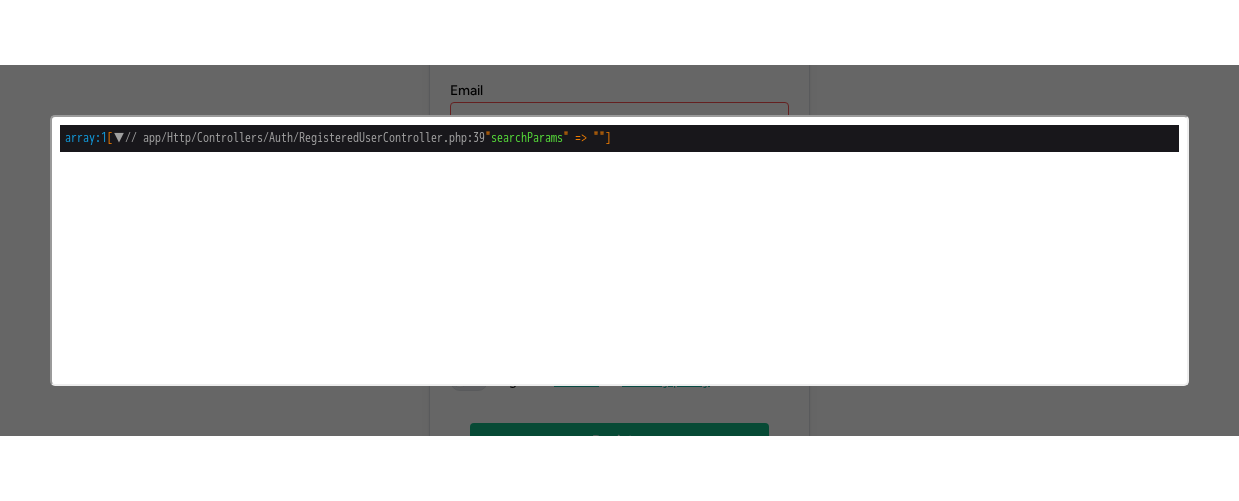scroll, scrollTop: 0, scrollLeft: 0, axis: both 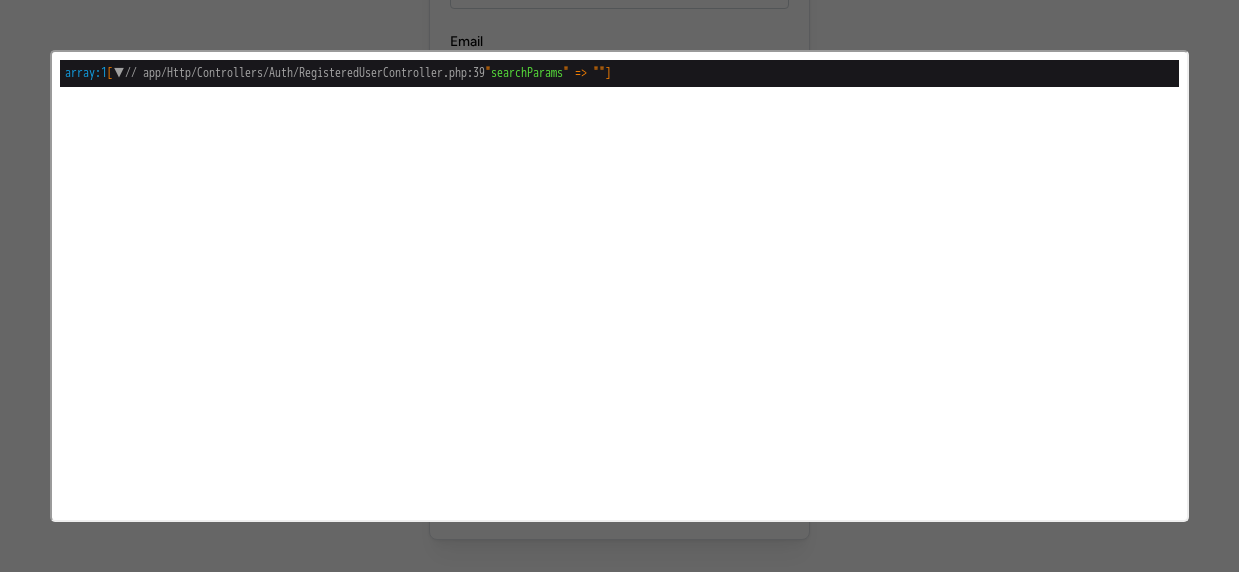 click at bounding box center [619, 286] 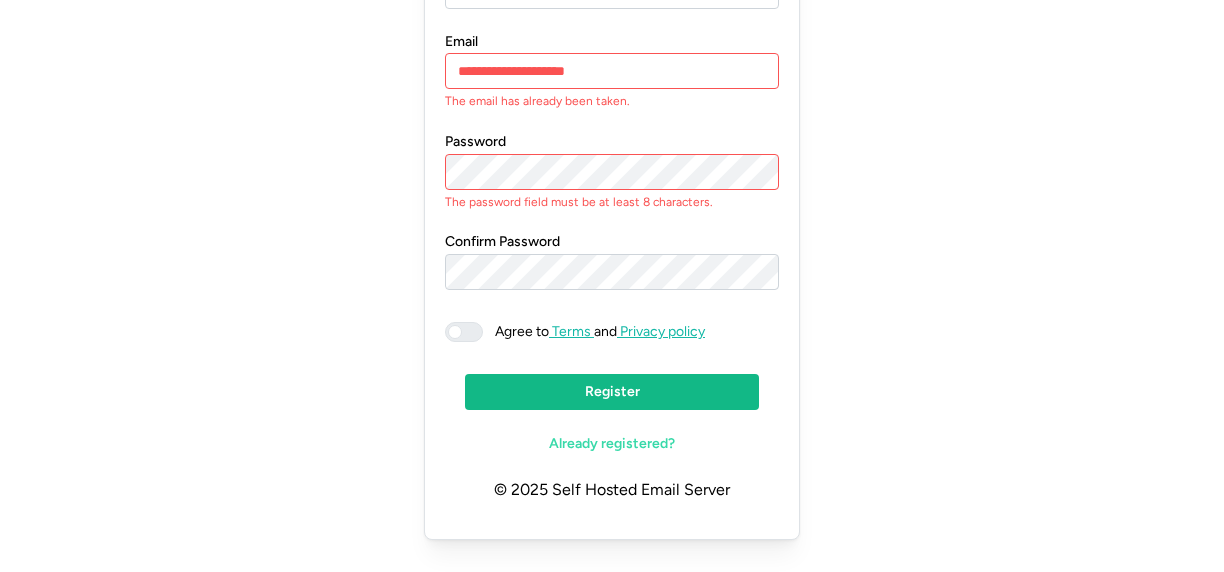 click on "Password The password field must be at least 8 characters." 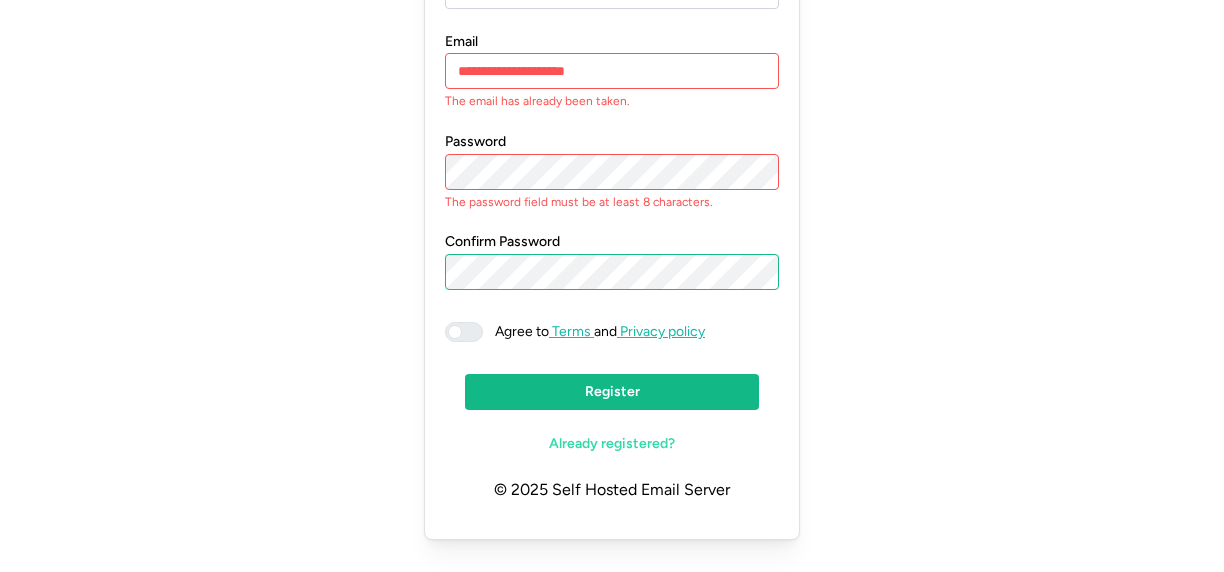 click on "Register" 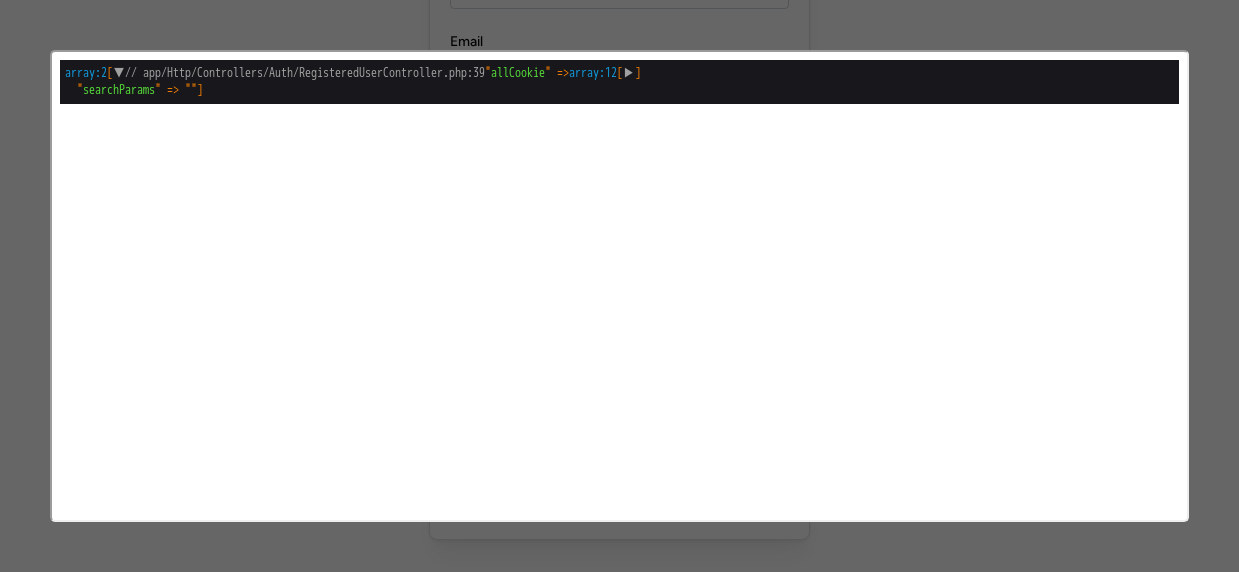 scroll, scrollTop: 0, scrollLeft: 0, axis: both 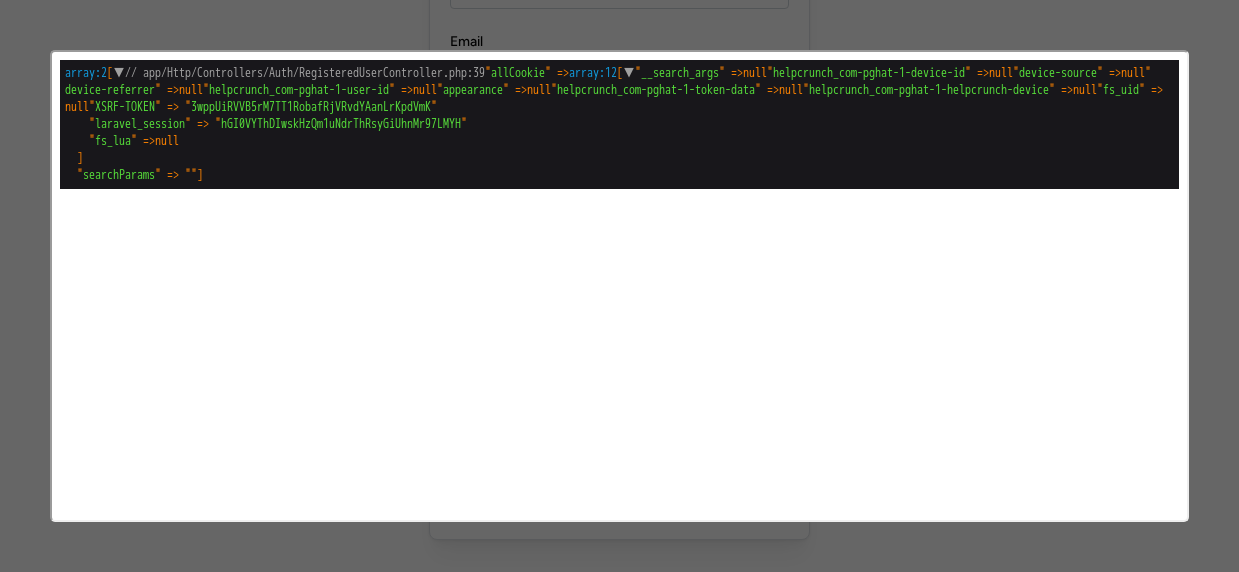 click on "__search_args" at bounding box center (678, 71) 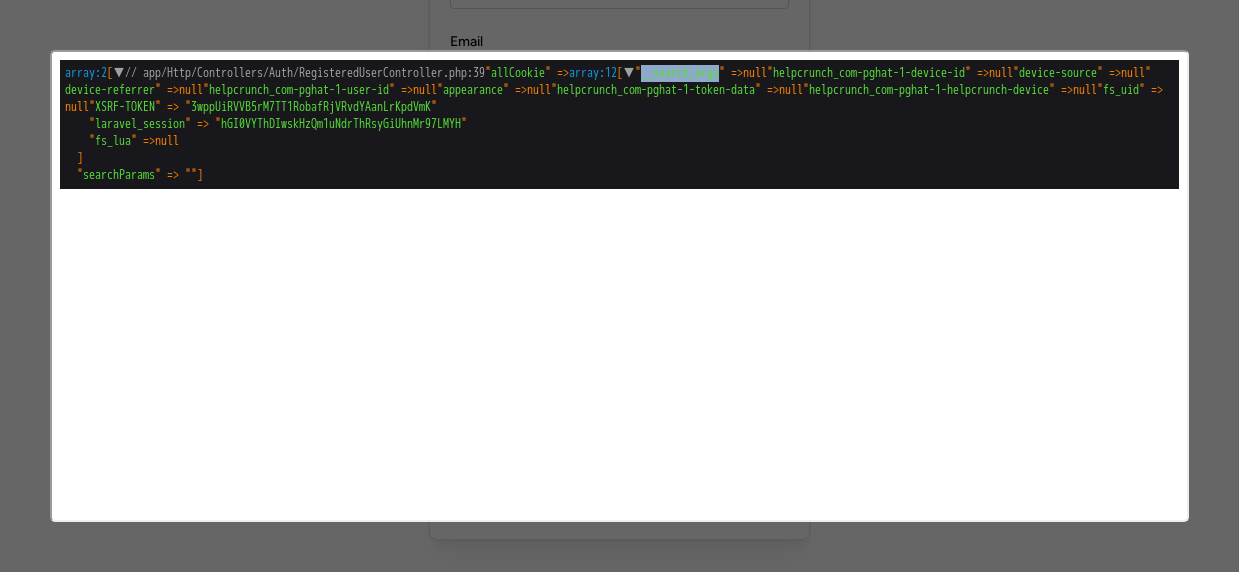 click on "__search_args" at bounding box center (678, 71) 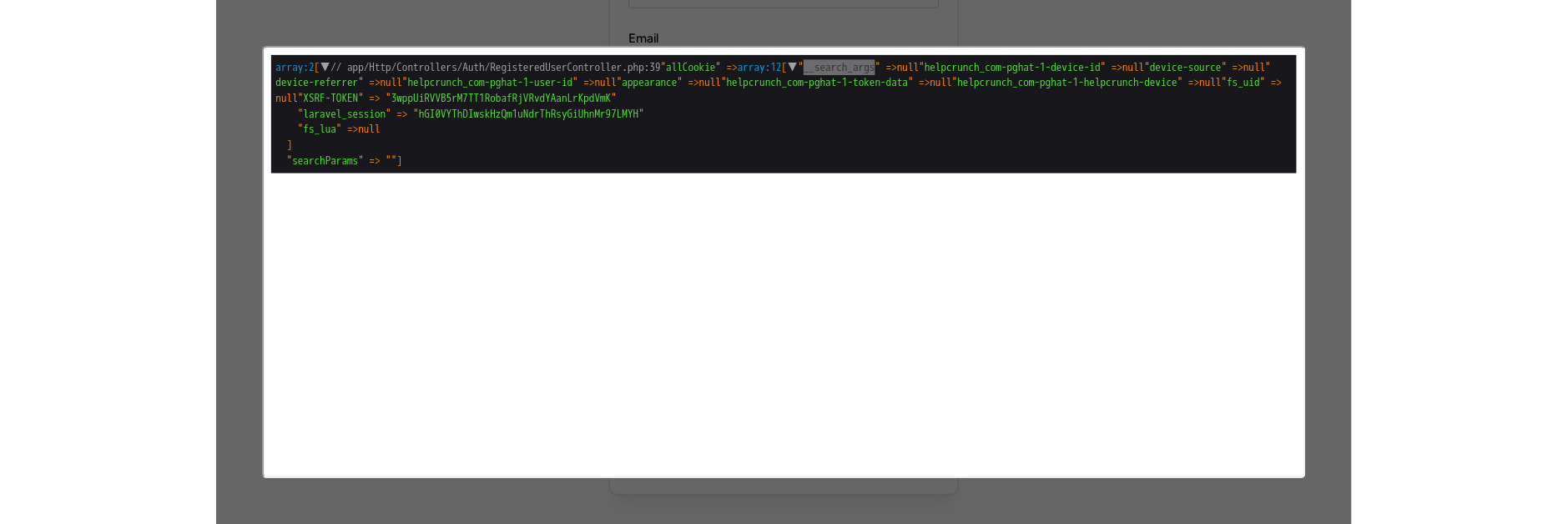 scroll, scrollTop: 140, scrollLeft: 0, axis: vertical 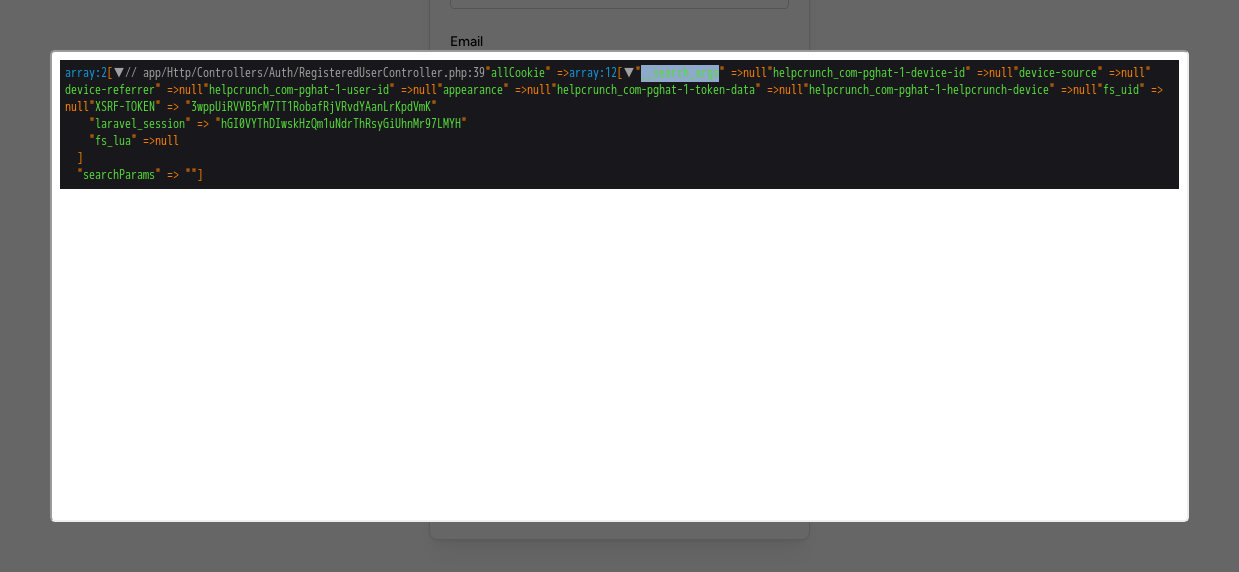 click at bounding box center [619, 286] 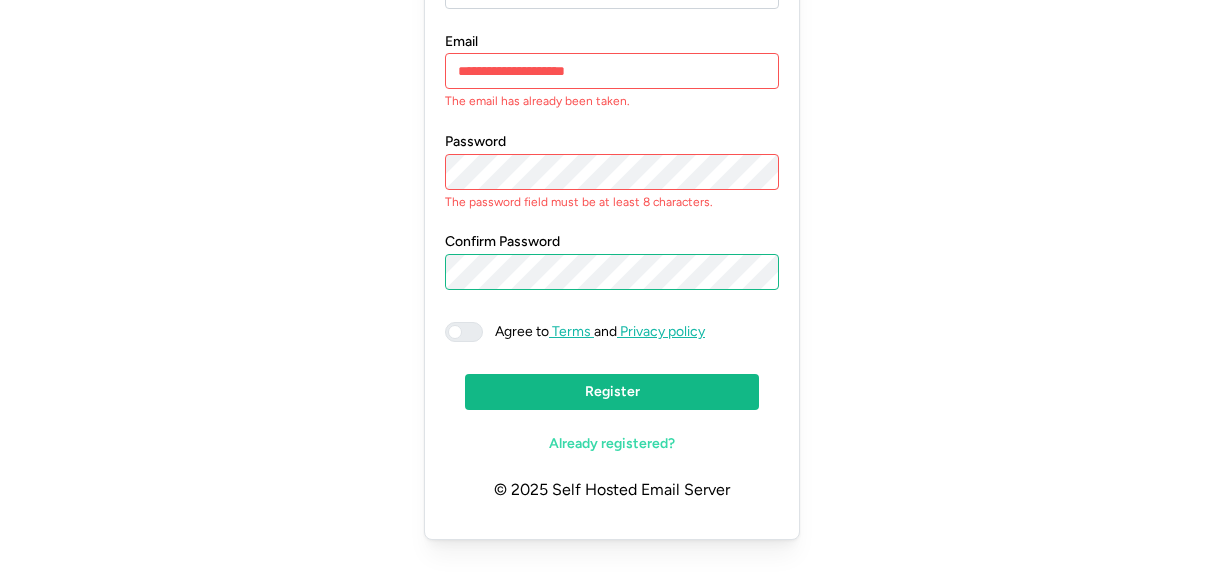 click on "Register" 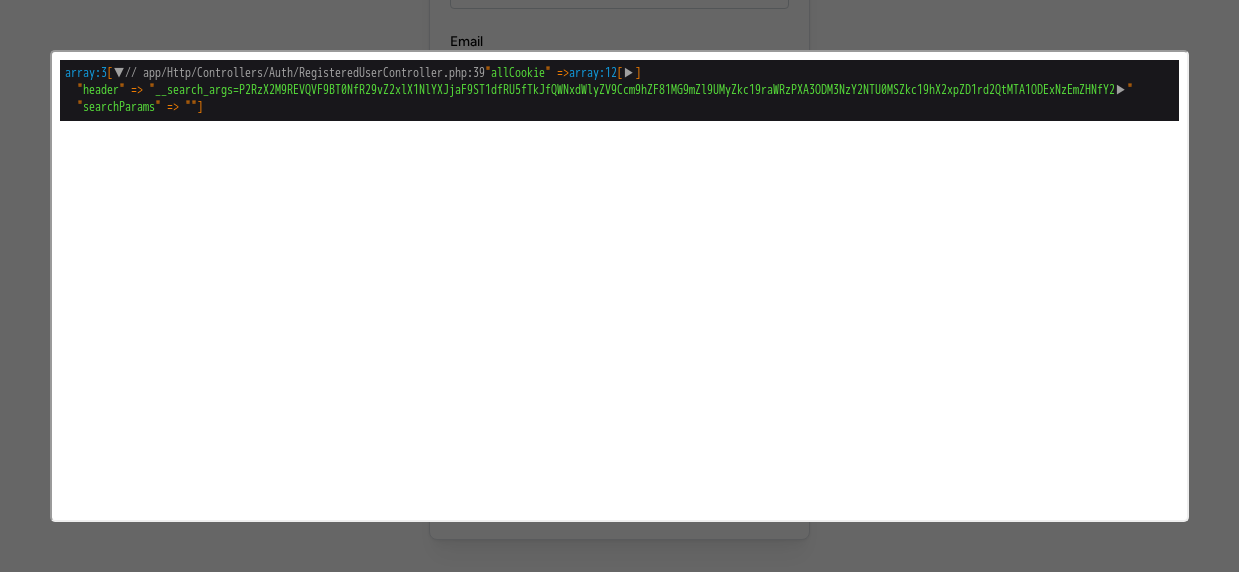 scroll, scrollTop: 0, scrollLeft: 0, axis: both 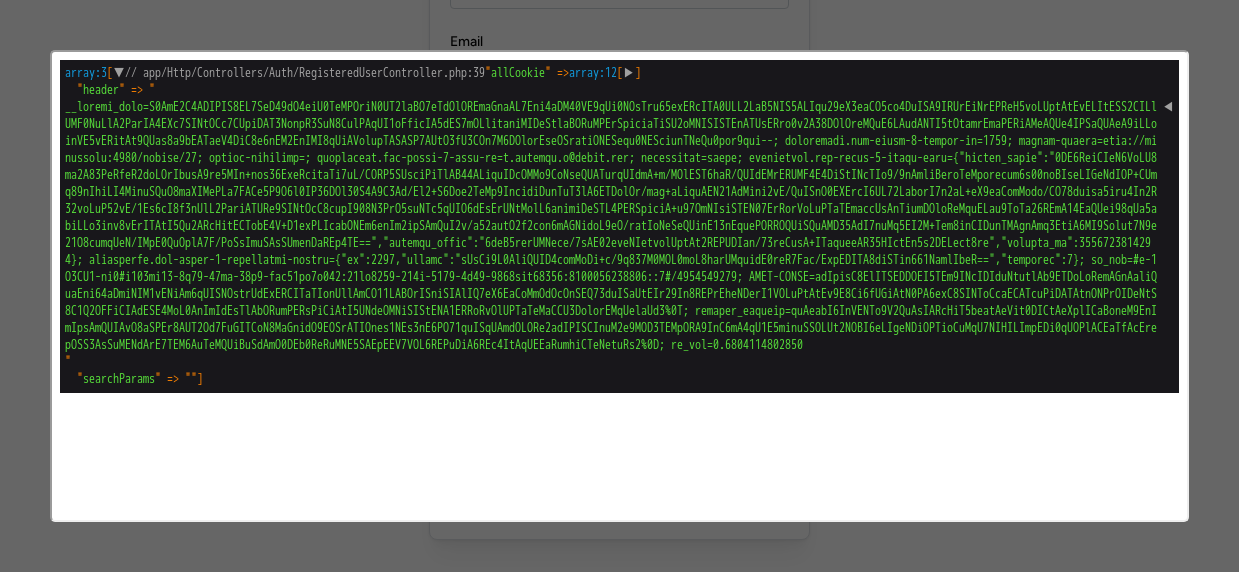 click on "◀" at bounding box center [617, 224] 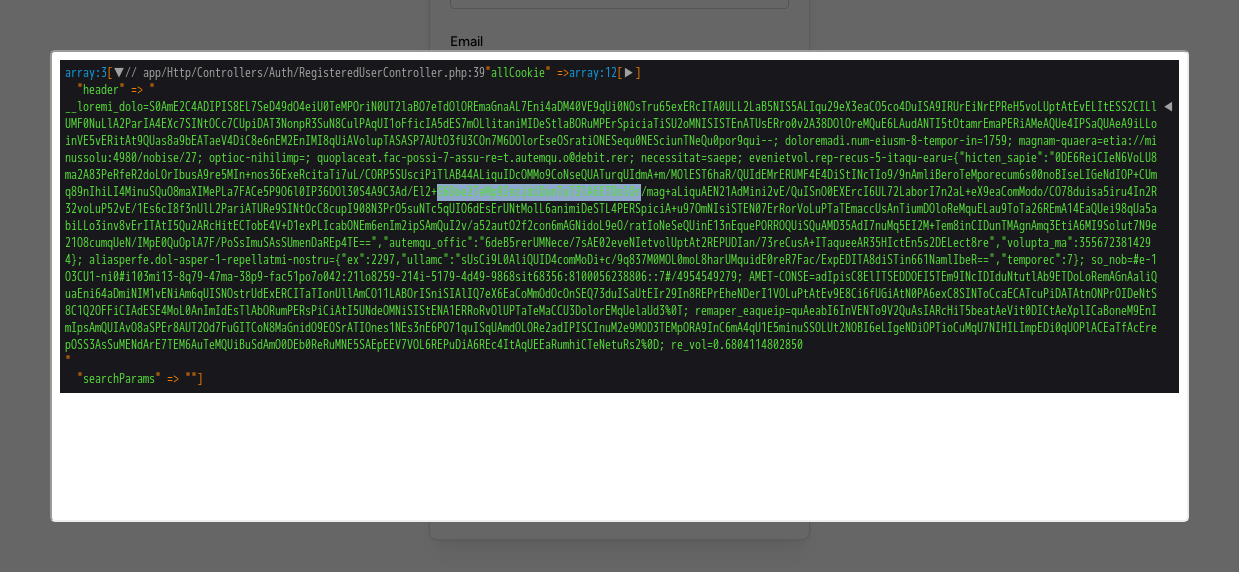 click on "◀" at bounding box center (617, 224) 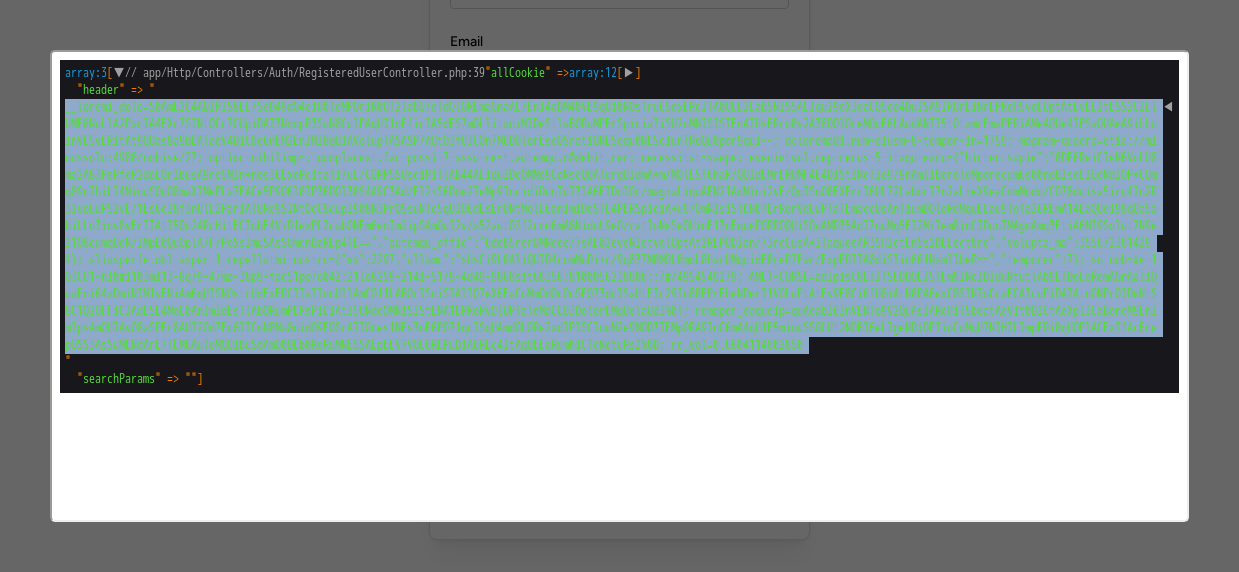 click on "◀" at bounding box center (617, 224) 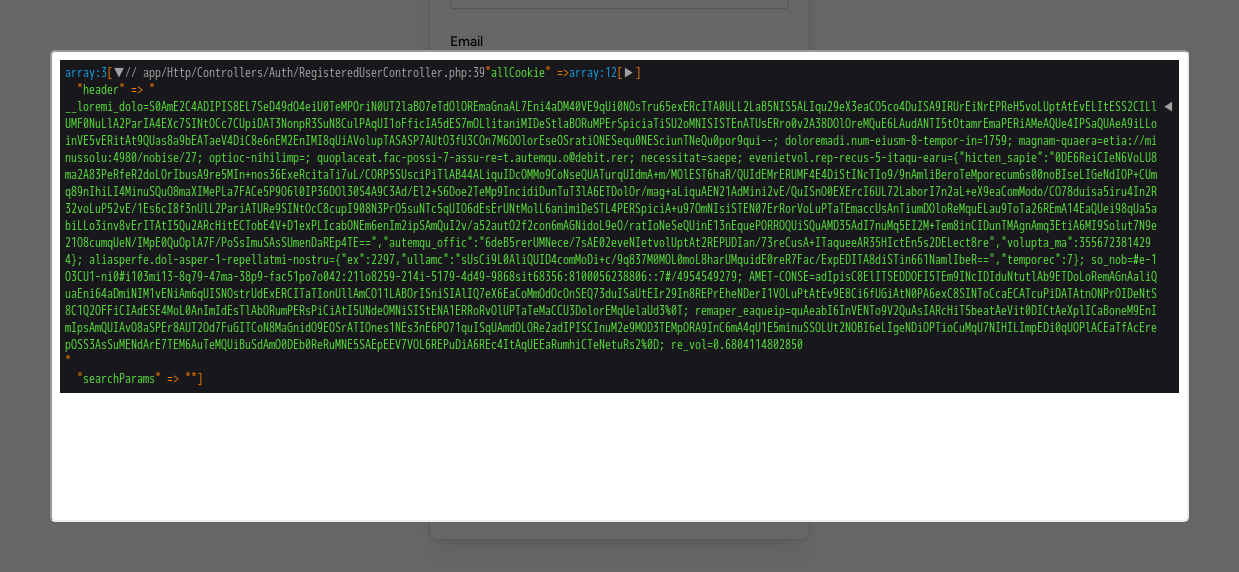 click at bounding box center [619, 286] 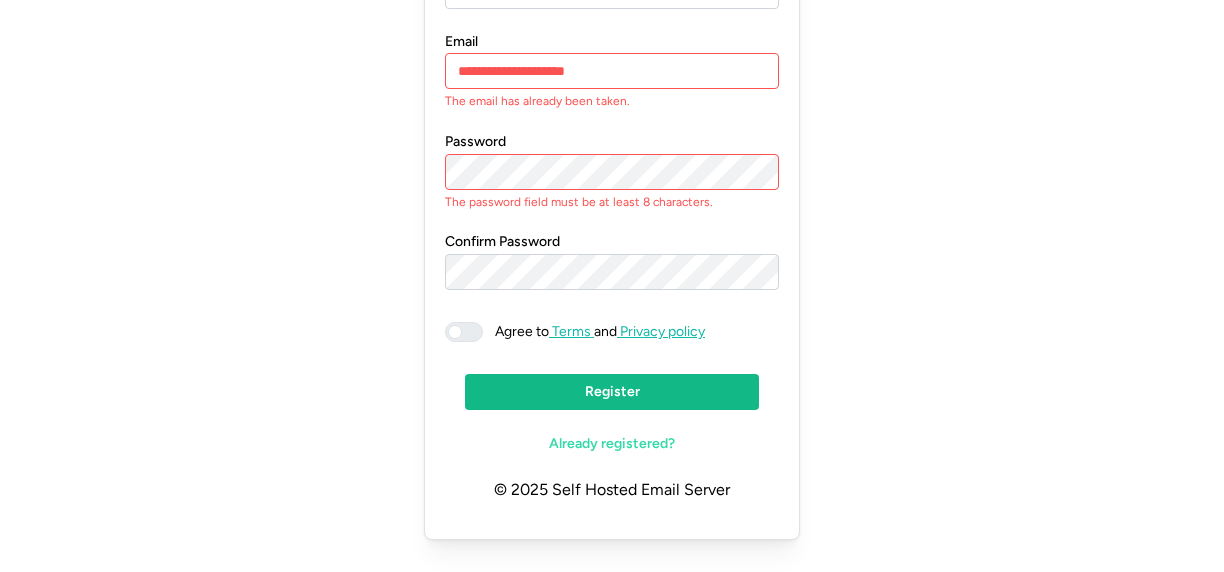 click on "Register" 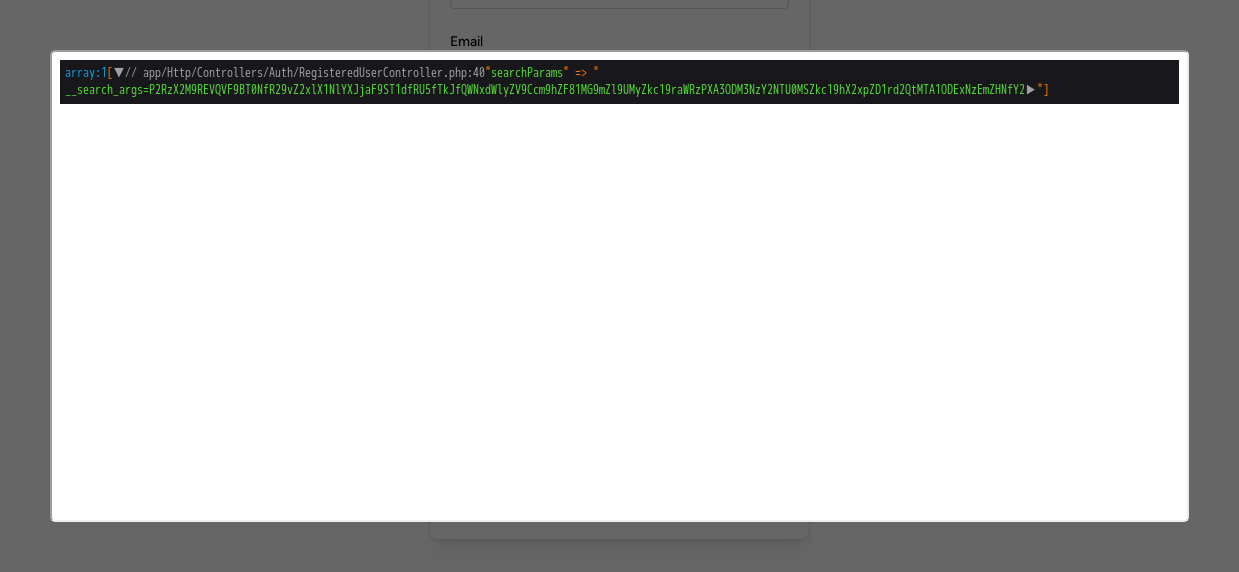 scroll, scrollTop: 0, scrollLeft: 0, axis: both 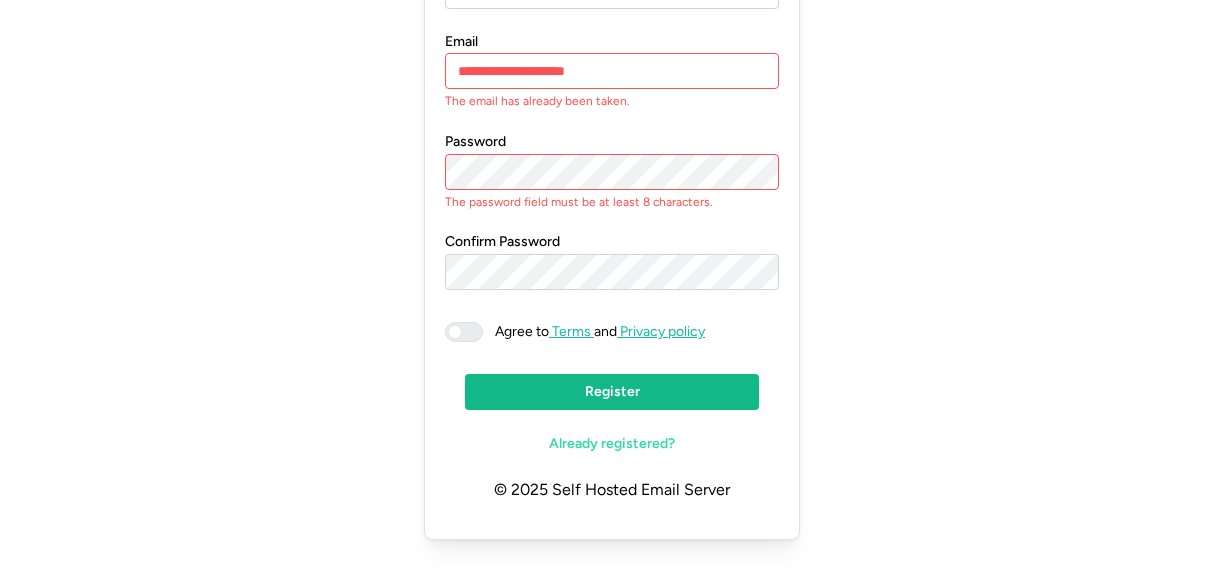 click on "Password The password field must be at least 8 characters." 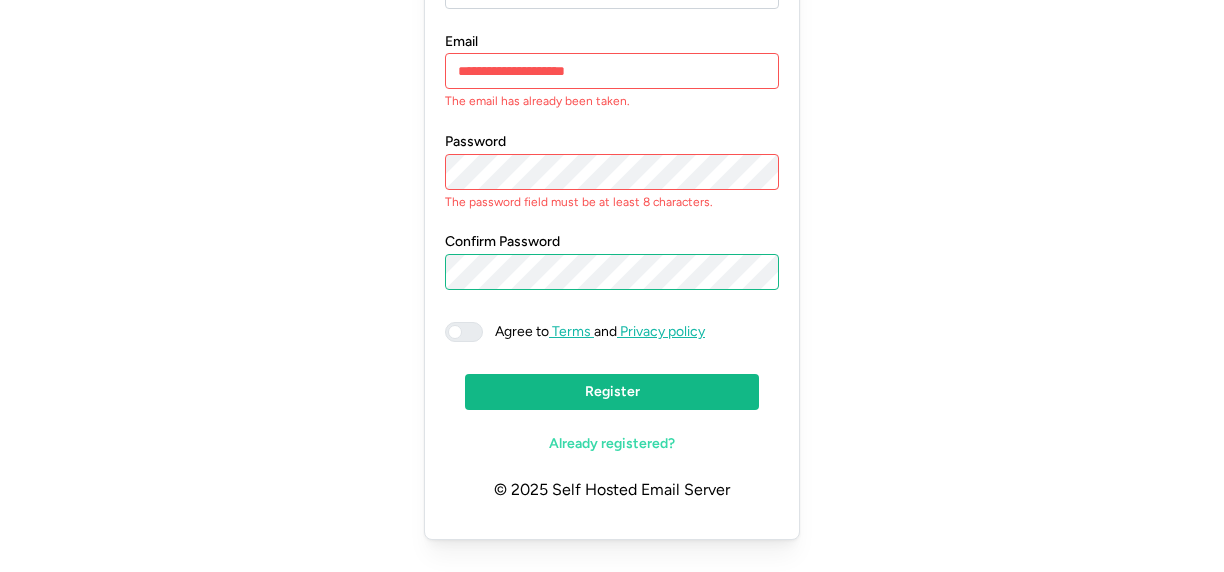 click on "Register" 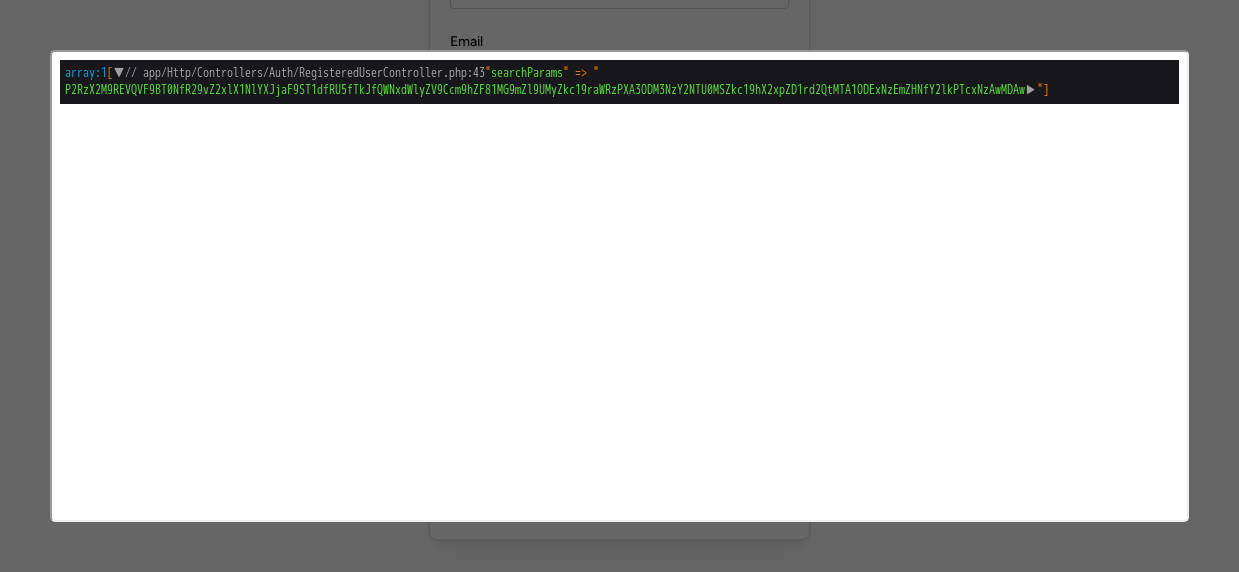 scroll, scrollTop: 0, scrollLeft: 0, axis: both 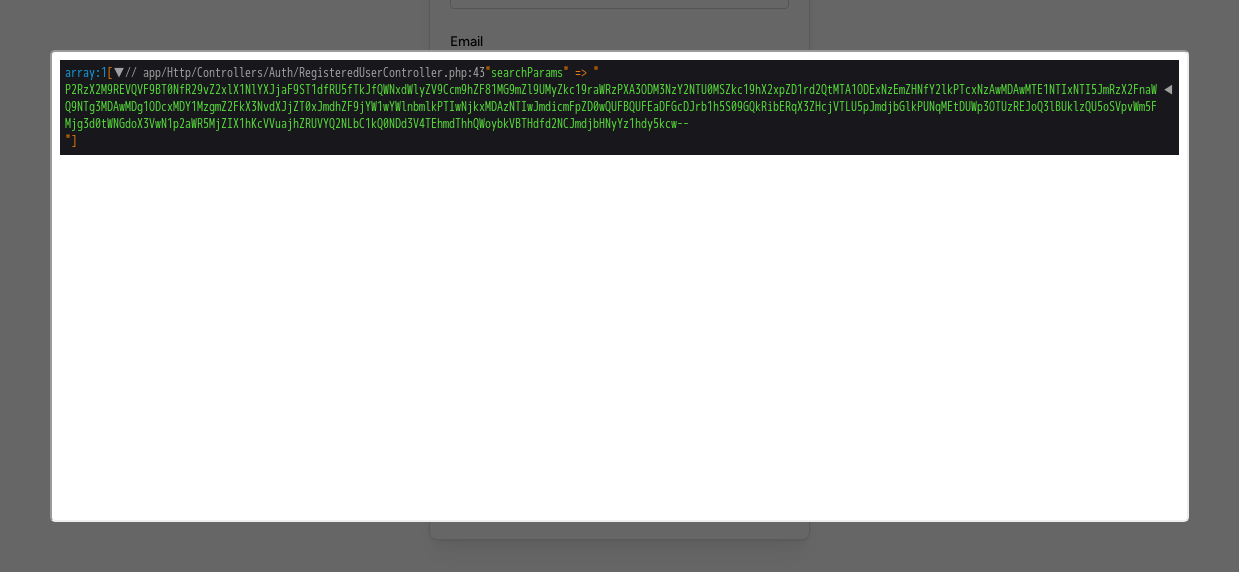 click at bounding box center [619, 286] 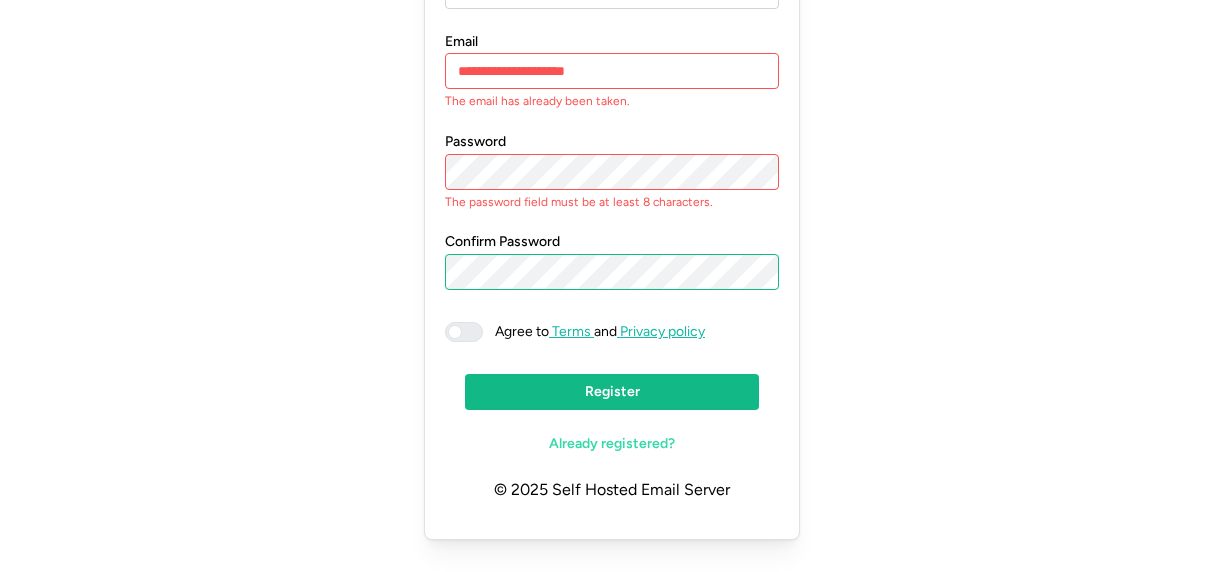 click on "Register" 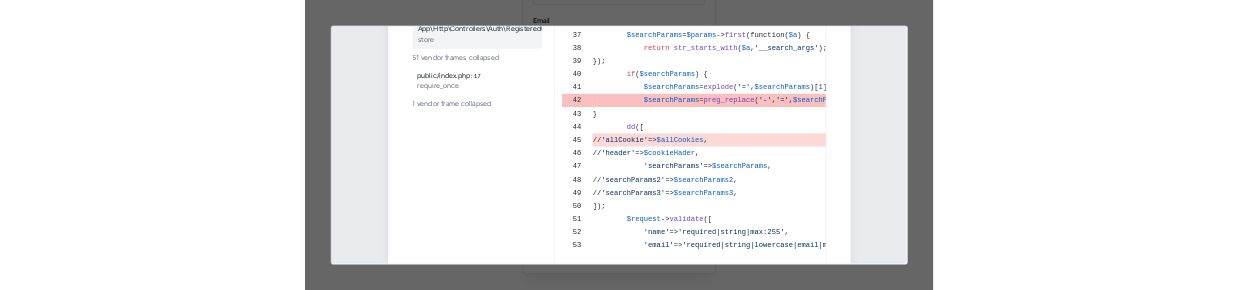 scroll, scrollTop: 360, scrollLeft: 0, axis: vertical 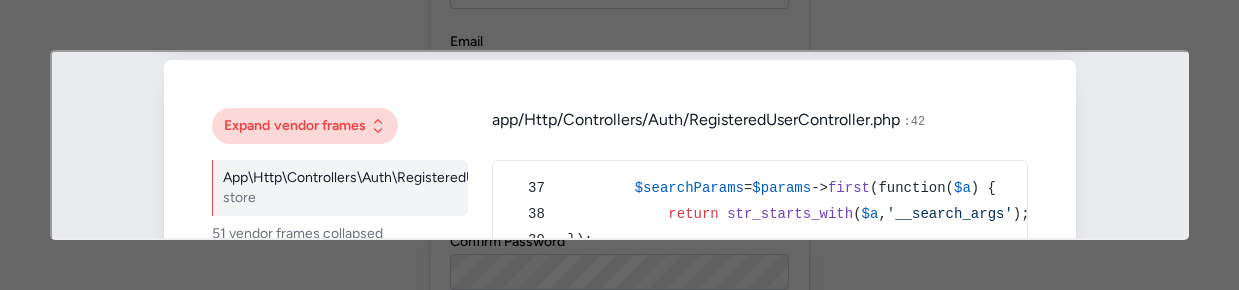 click at bounding box center (619, 145) 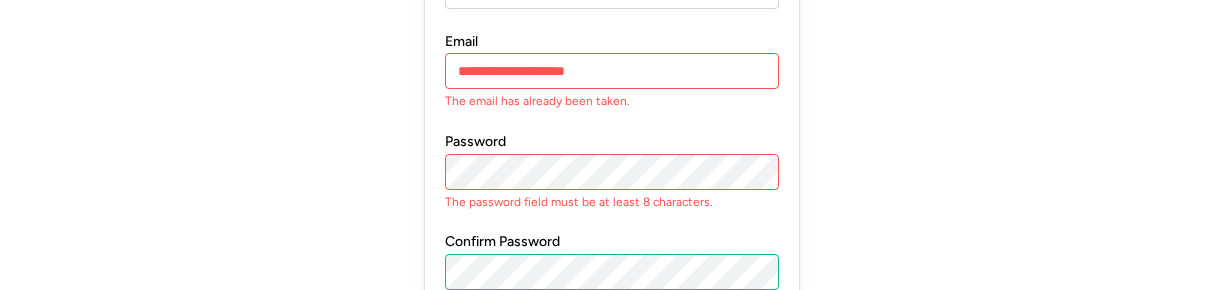 click on "Register" 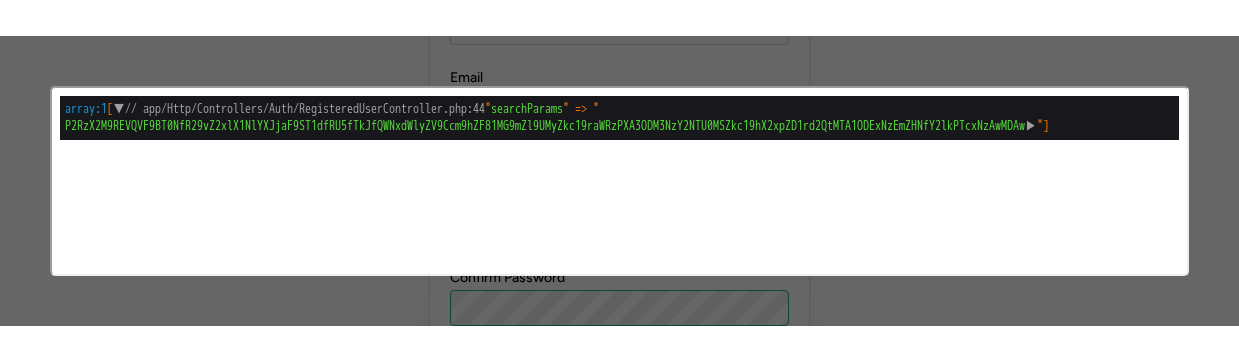 scroll, scrollTop: 0, scrollLeft: 0, axis: both 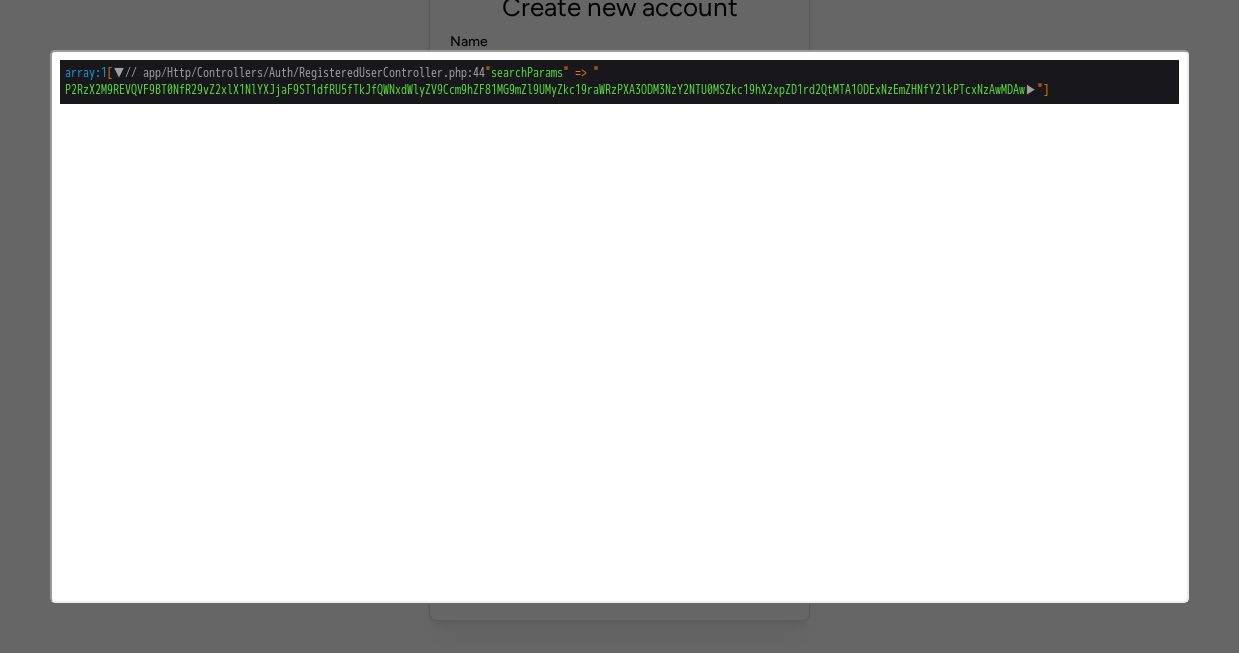 click on "▶" at bounding box center [1029, 88] 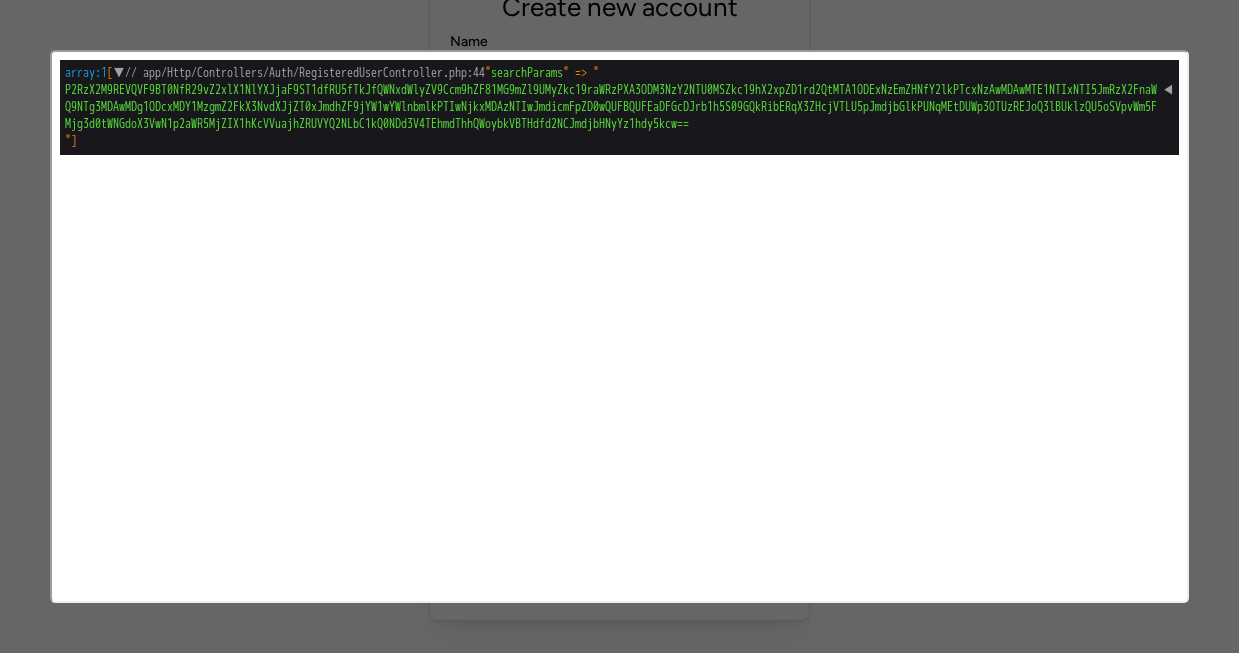 click at bounding box center (619, 326) 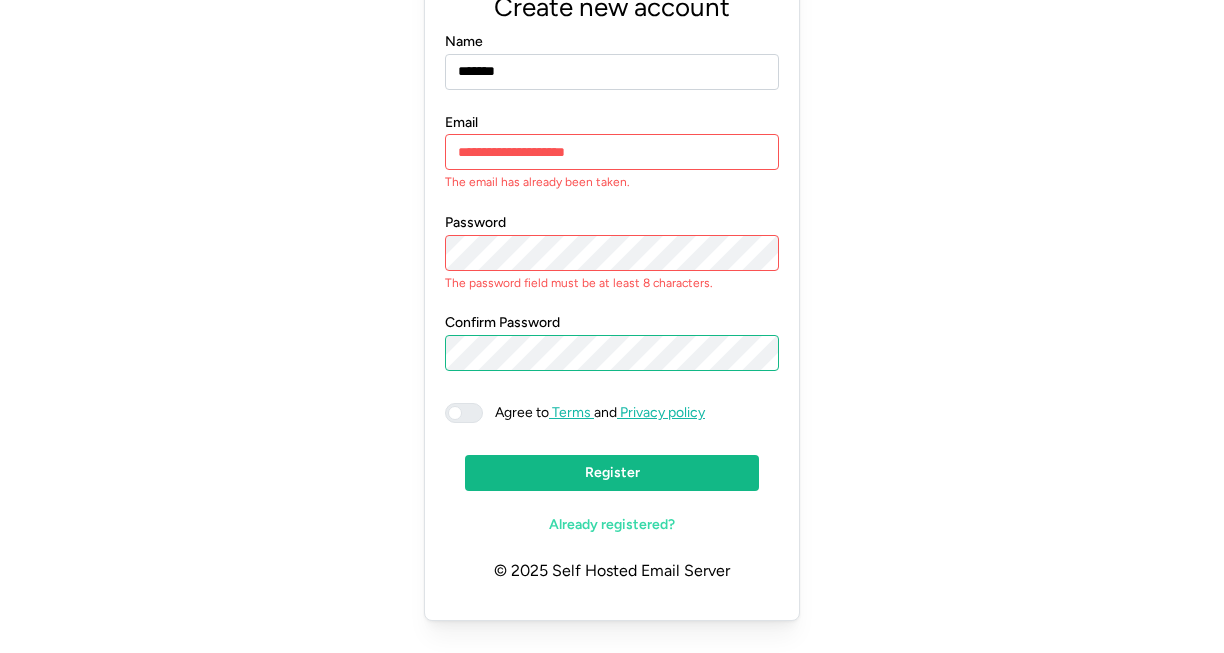 click on "Register" 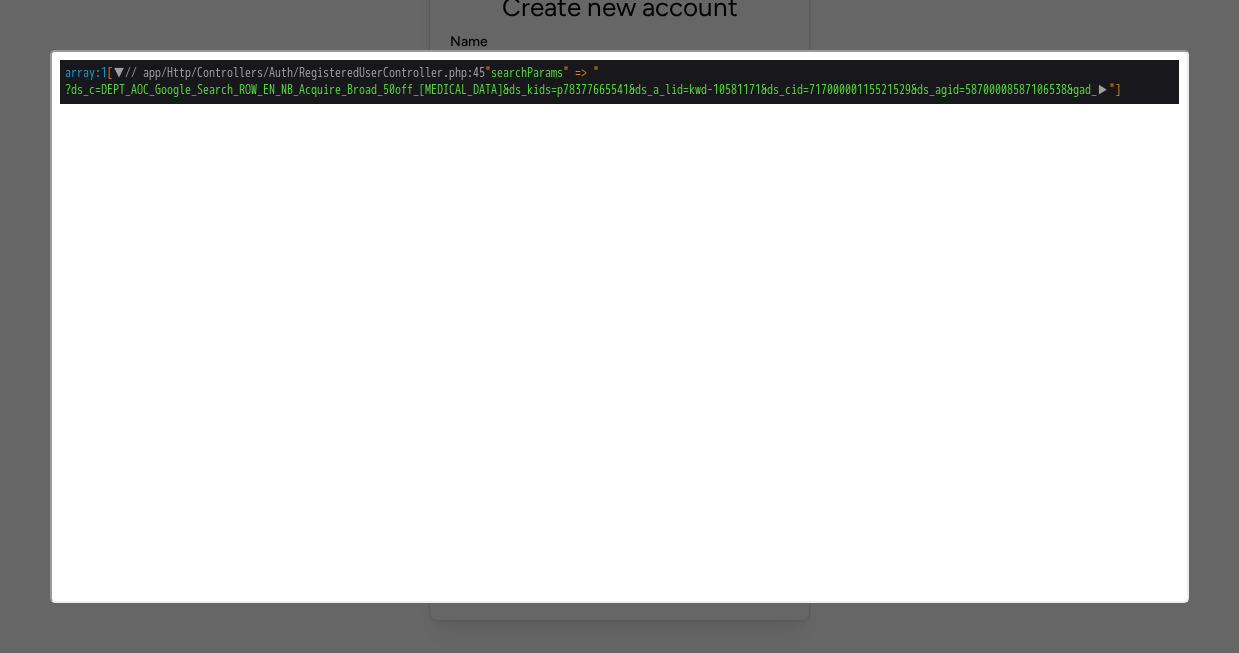 scroll, scrollTop: 0, scrollLeft: 0, axis: both 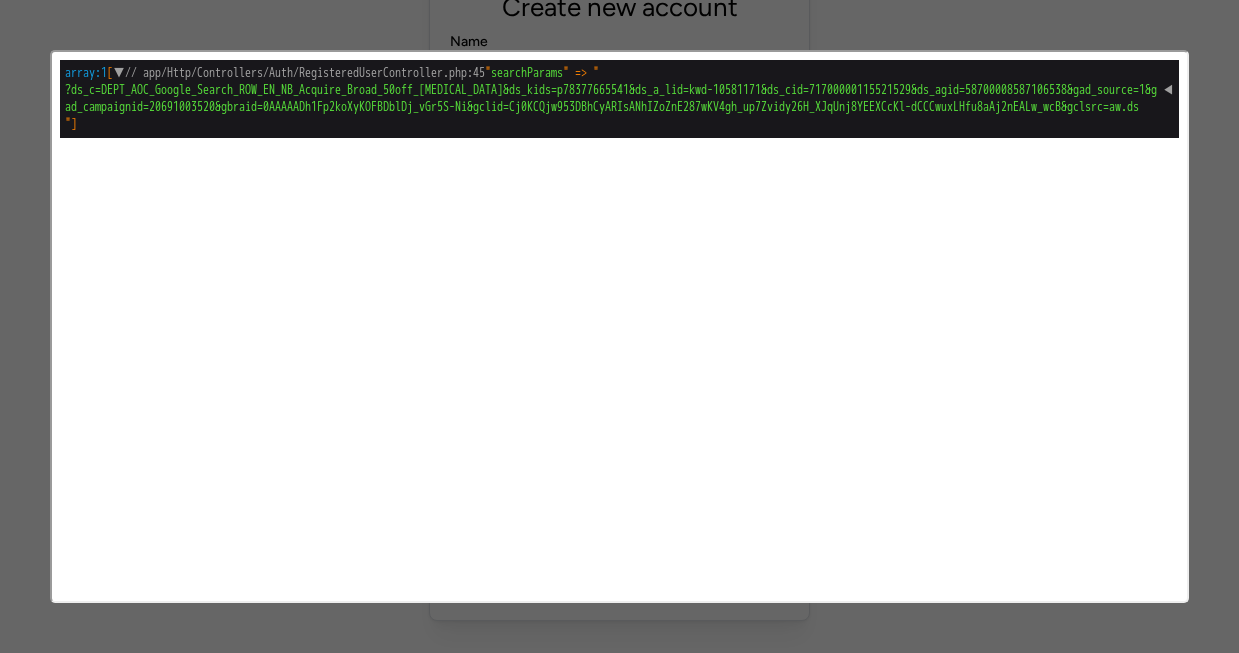 click at bounding box center [619, 326] 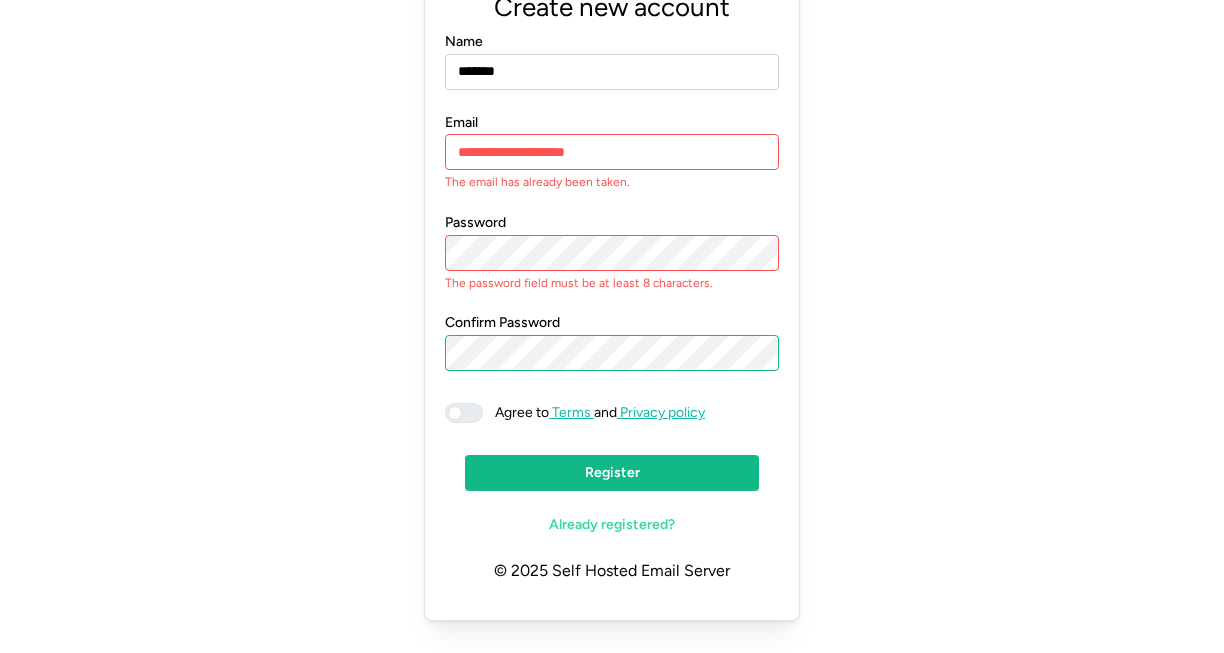 click on "Register" 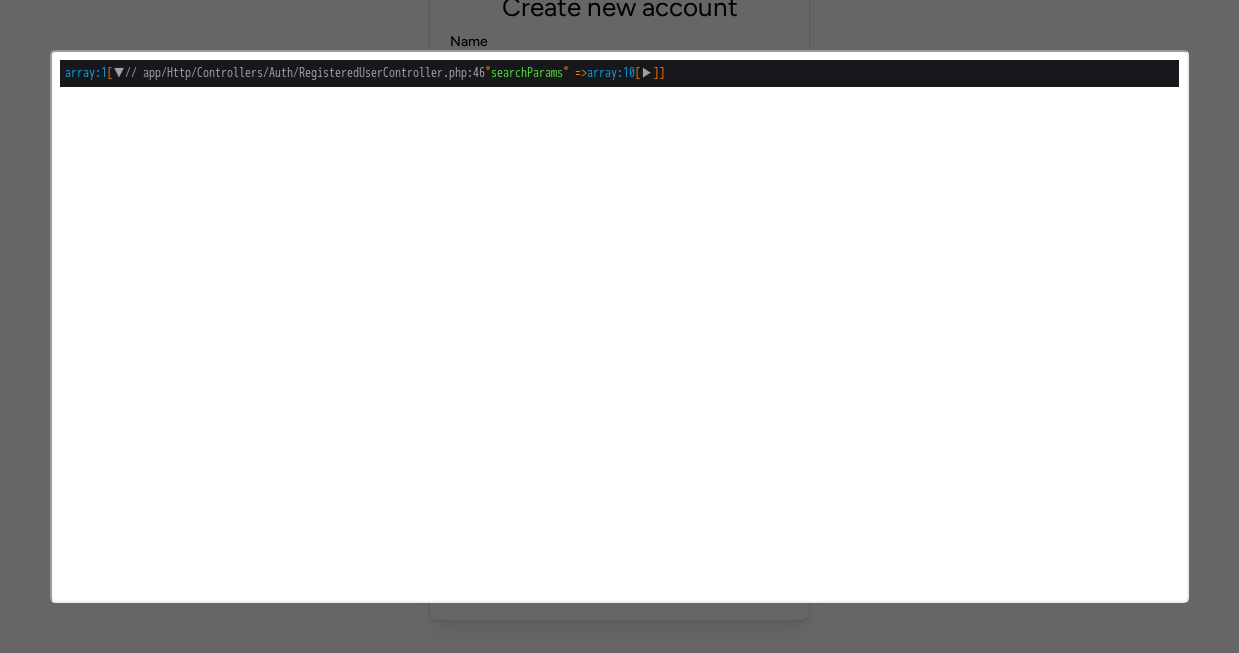 scroll, scrollTop: 0, scrollLeft: 0, axis: both 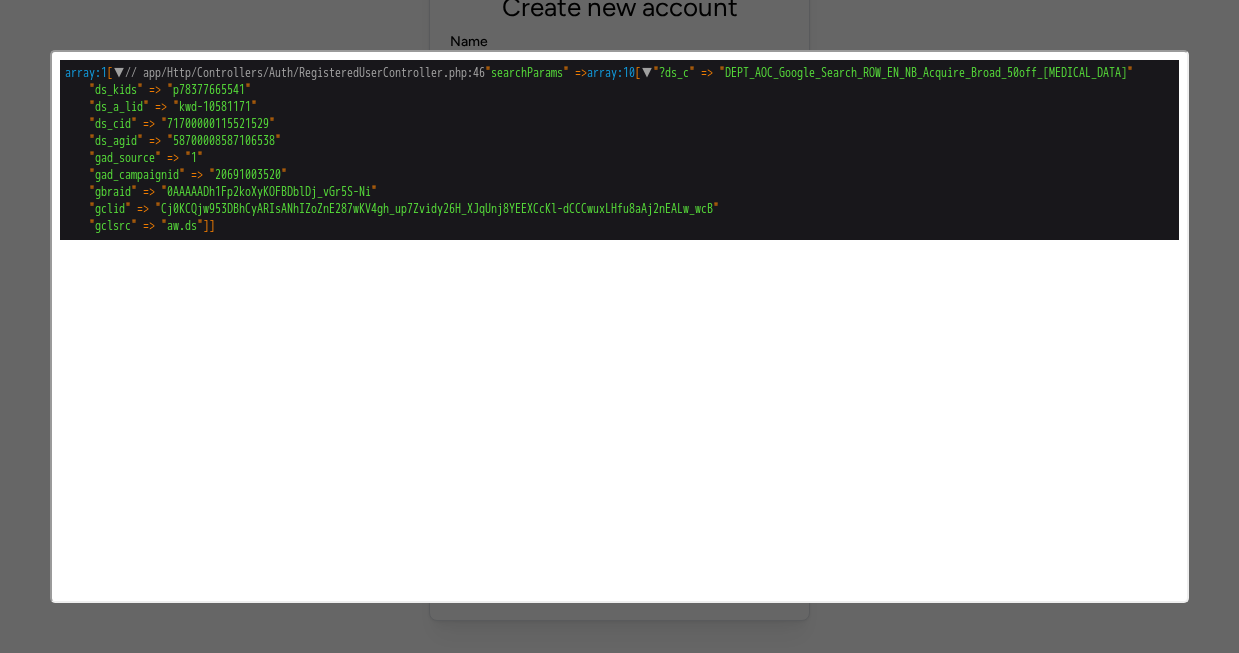 click at bounding box center [619, 326] 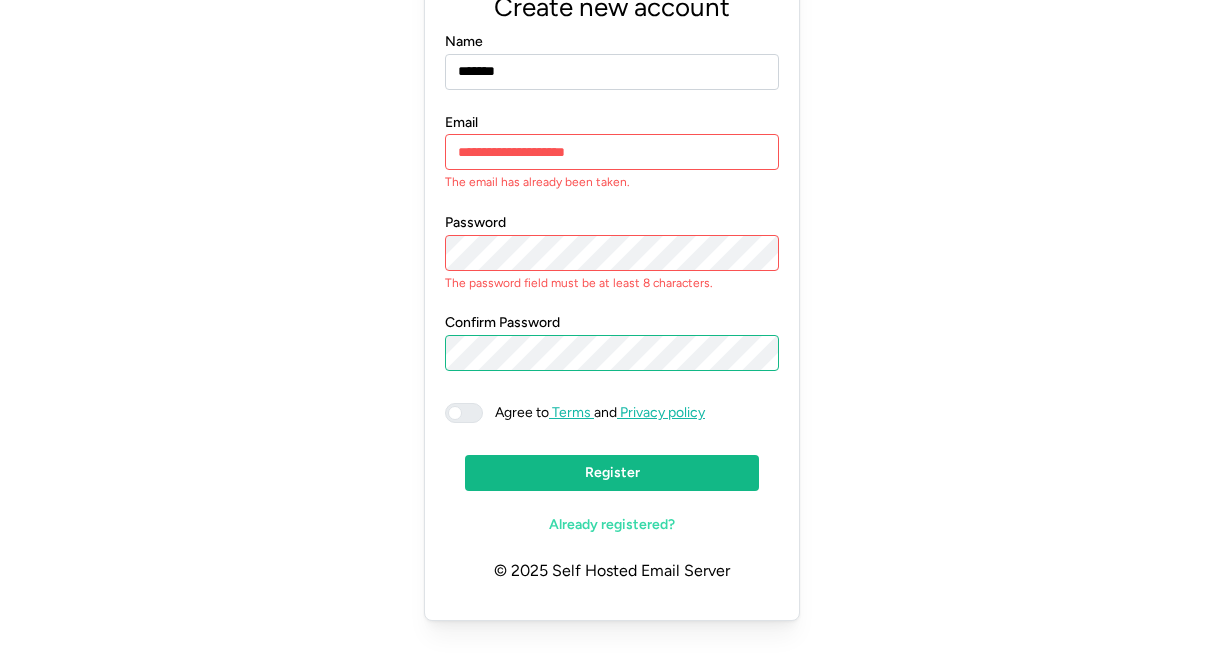 click on "Register" 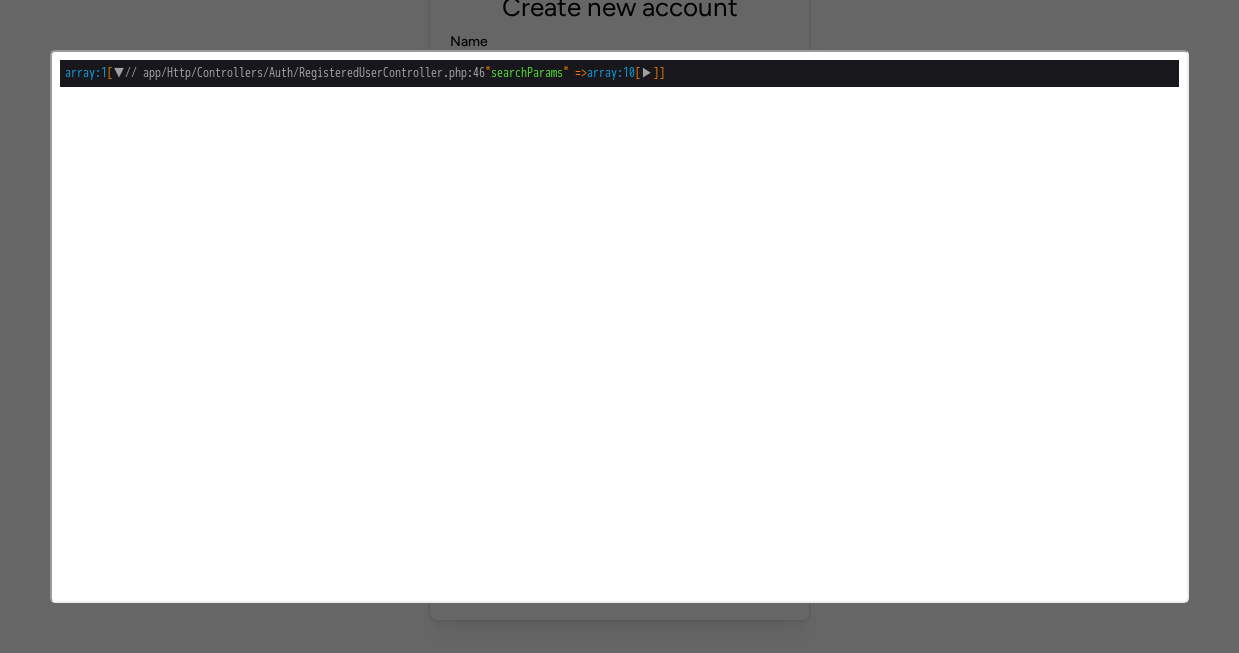 scroll, scrollTop: 0, scrollLeft: 0, axis: both 